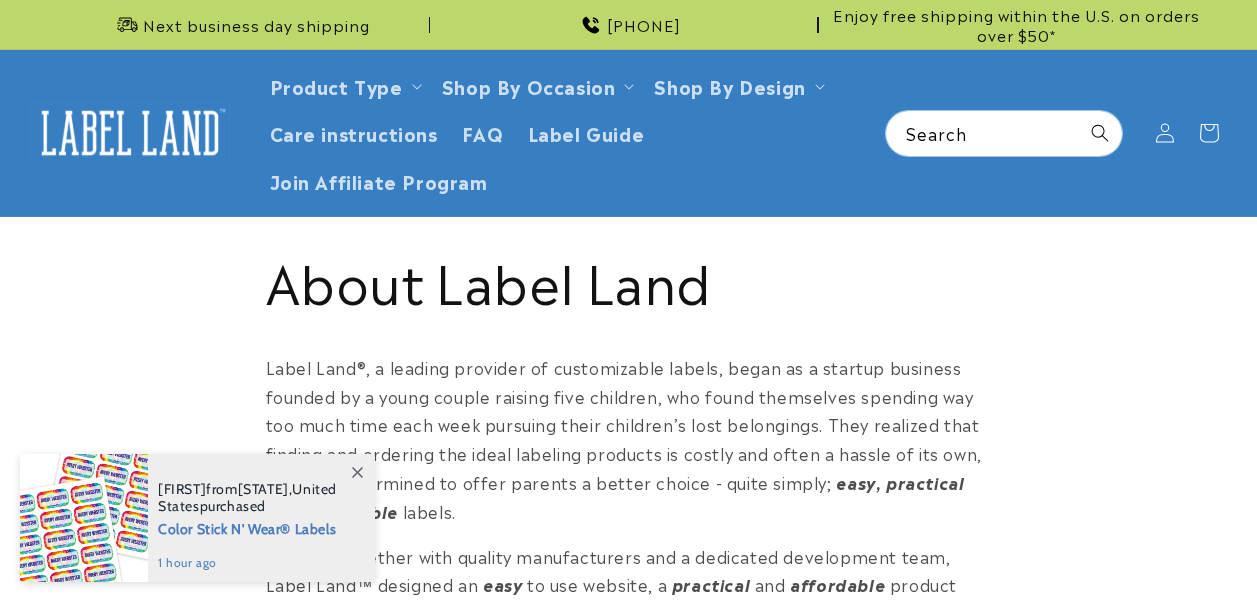 scroll, scrollTop: 0, scrollLeft: 0, axis: both 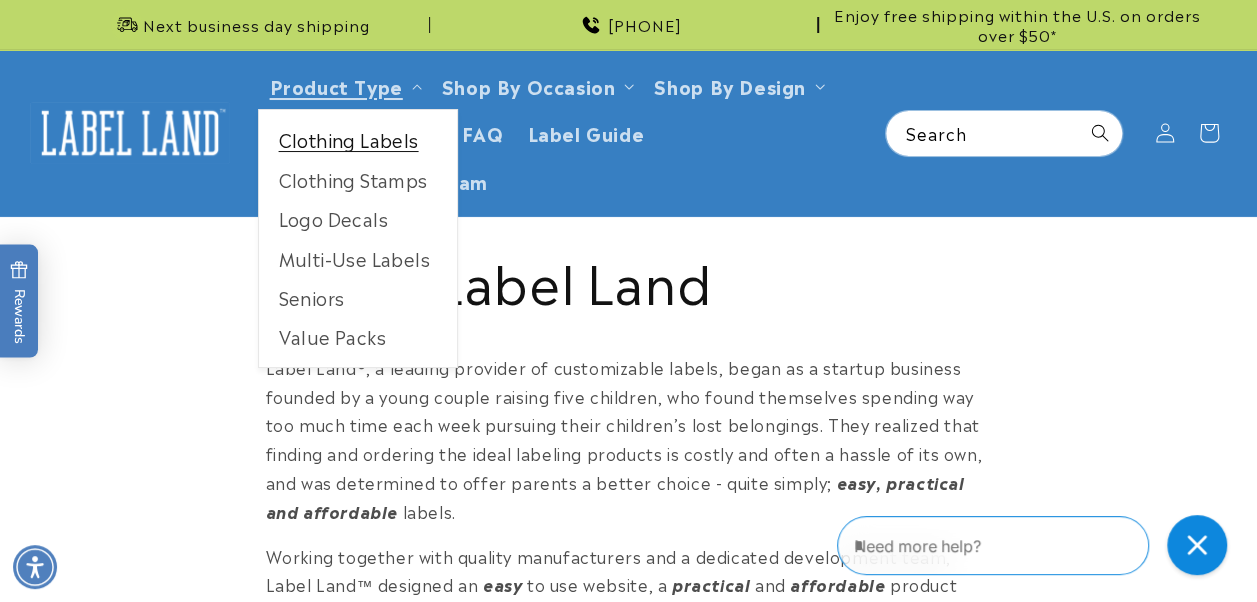 click on "Clothing Labels" at bounding box center [358, 139] 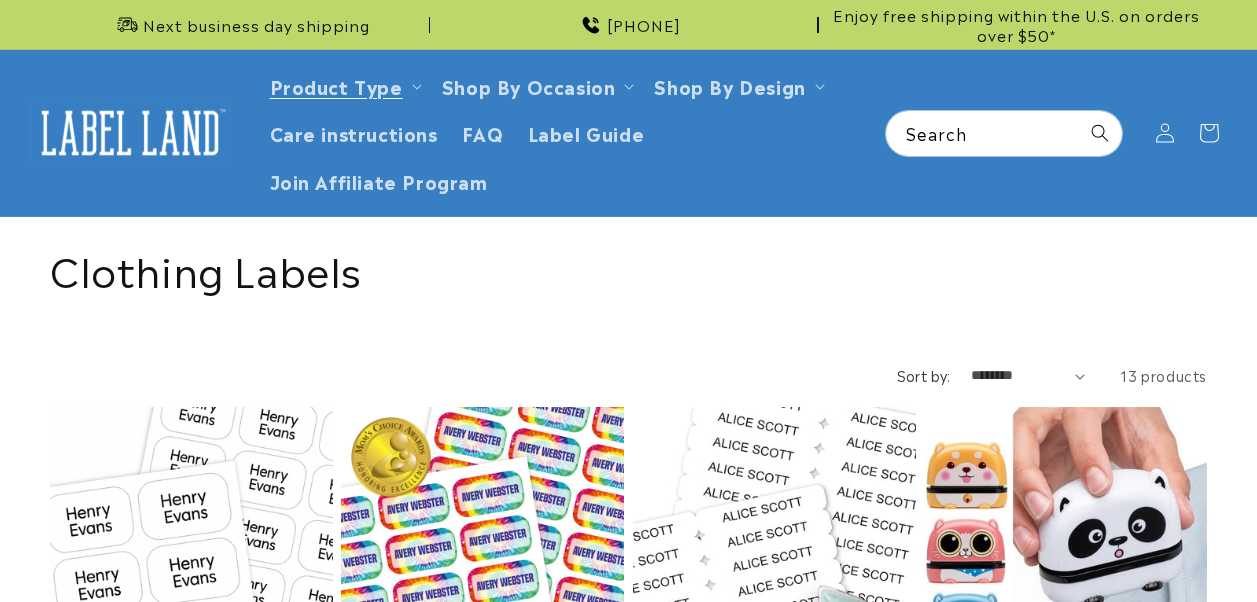 scroll, scrollTop: 0, scrollLeft: 0, axis: both 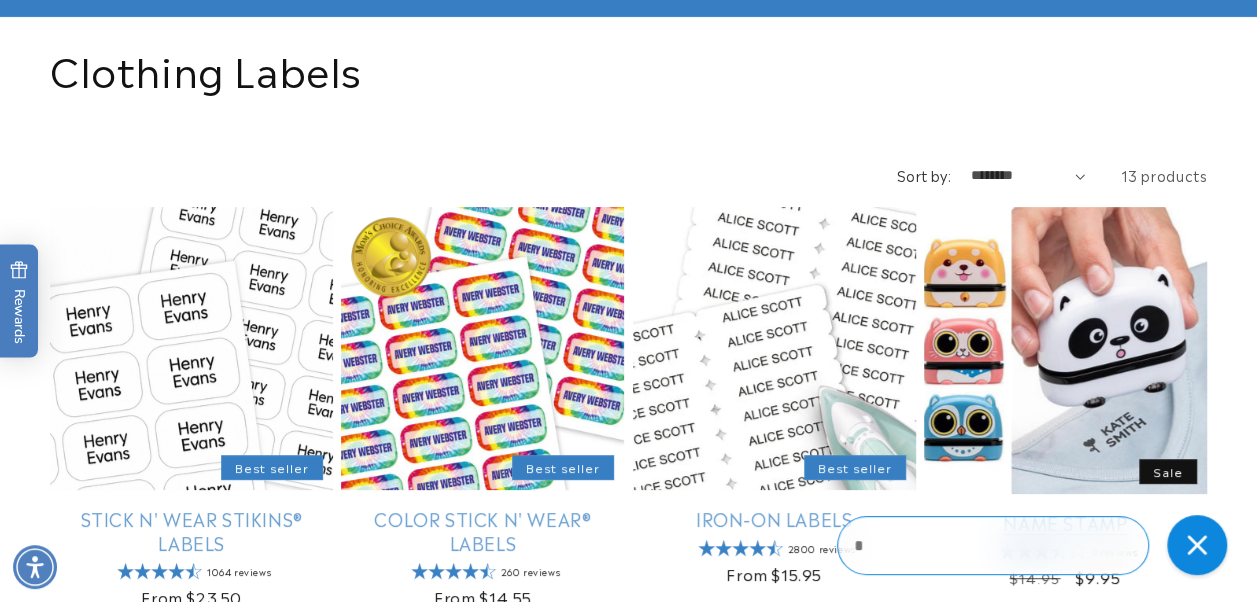 click on "Name Stamp" at bounding box center (1065, 522) 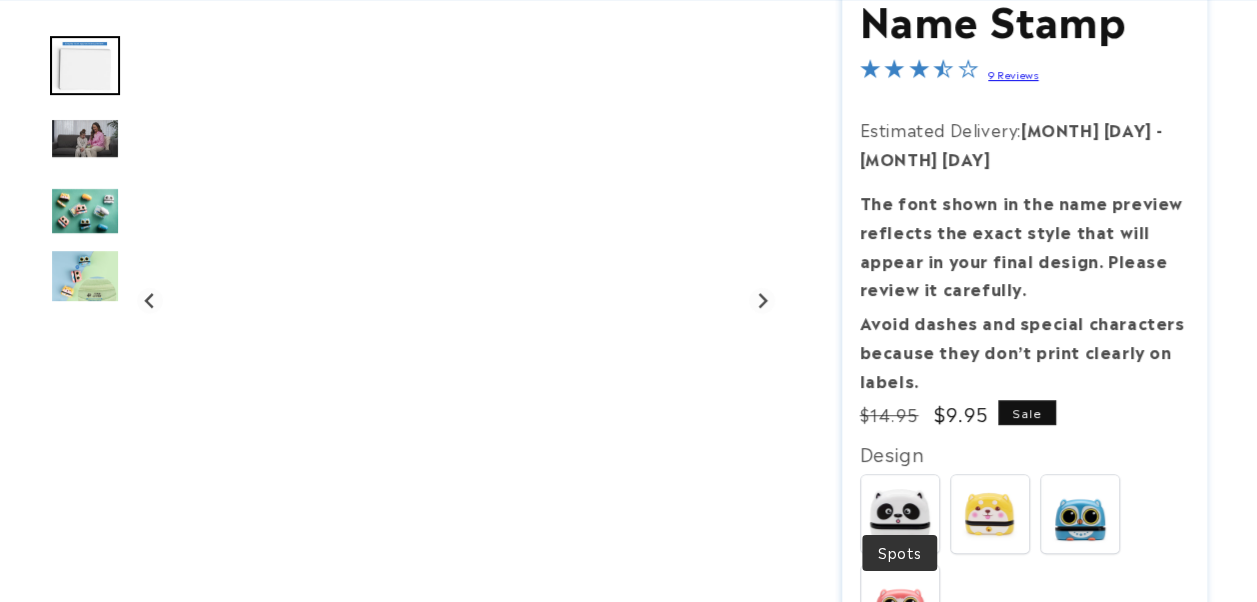 scroll, scrollTop: 400, scrollLeft: 0, axis: vertical 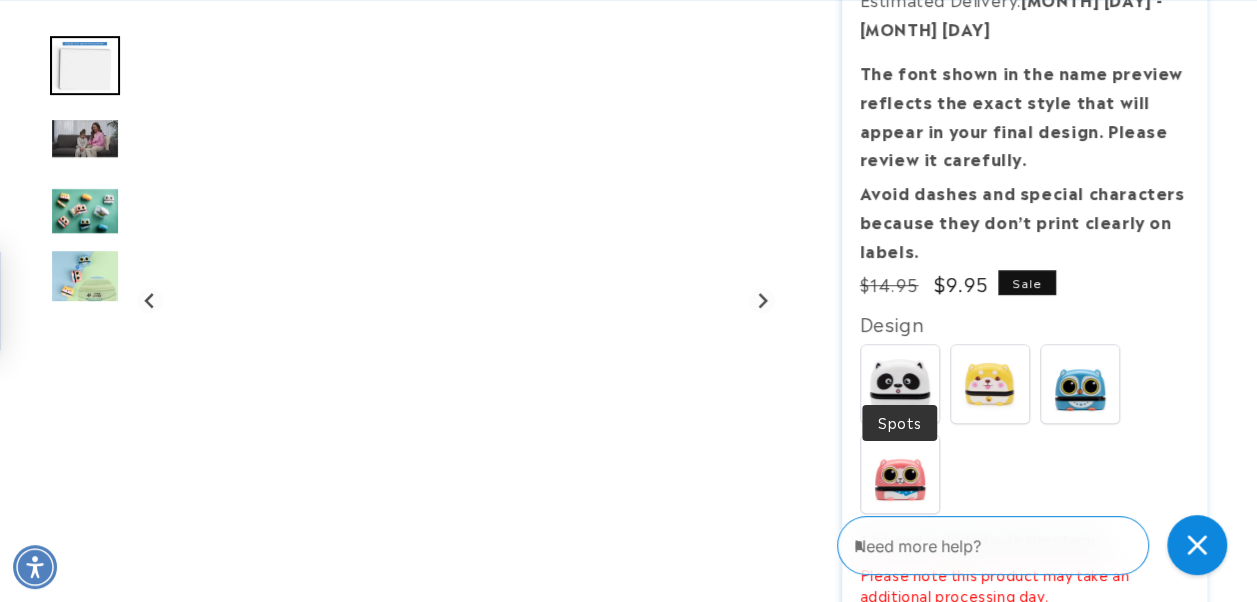 click at bounding box center (900, 384) 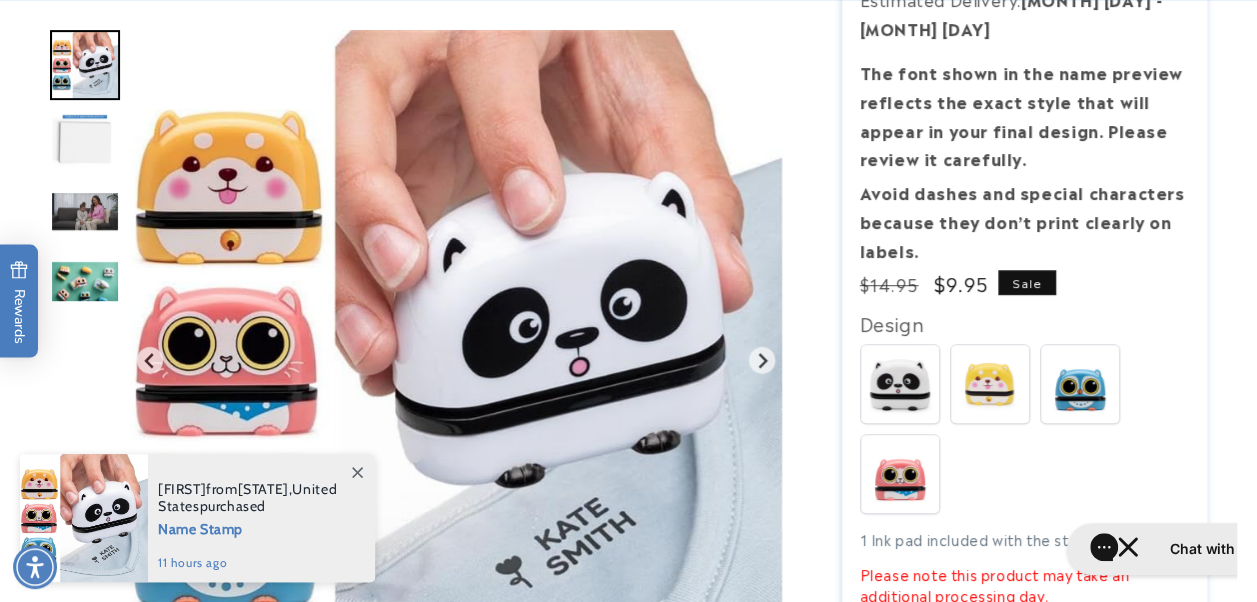 click at bounding box center [900, 384] 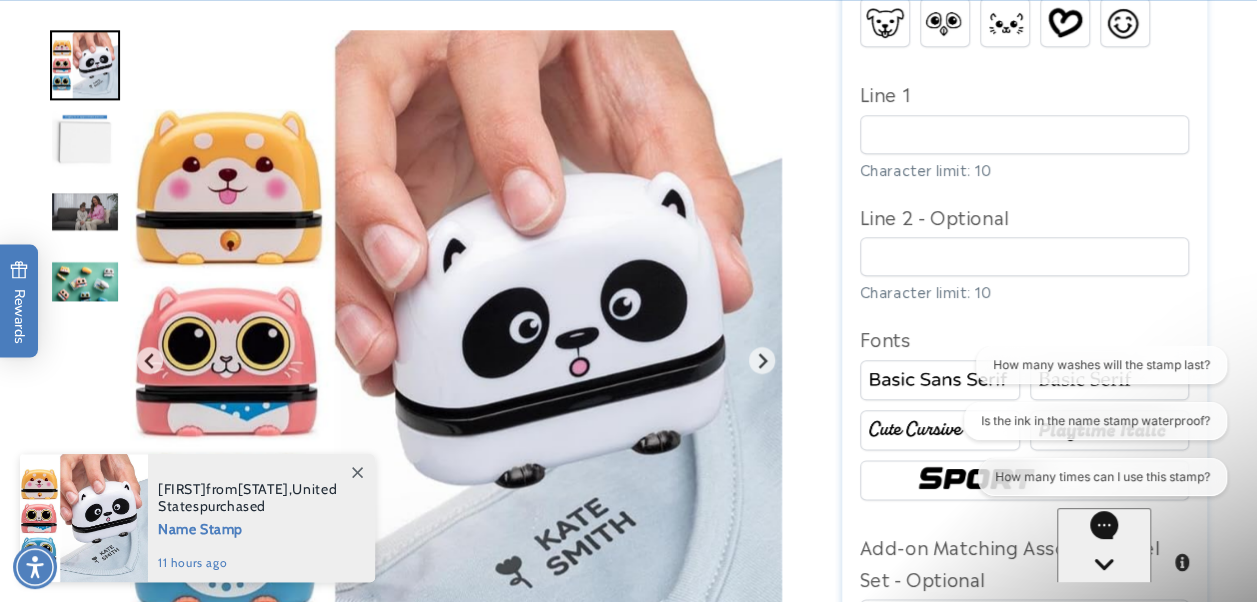 scroll, scrollTop: 0, scrollLeft: 0, axis: both 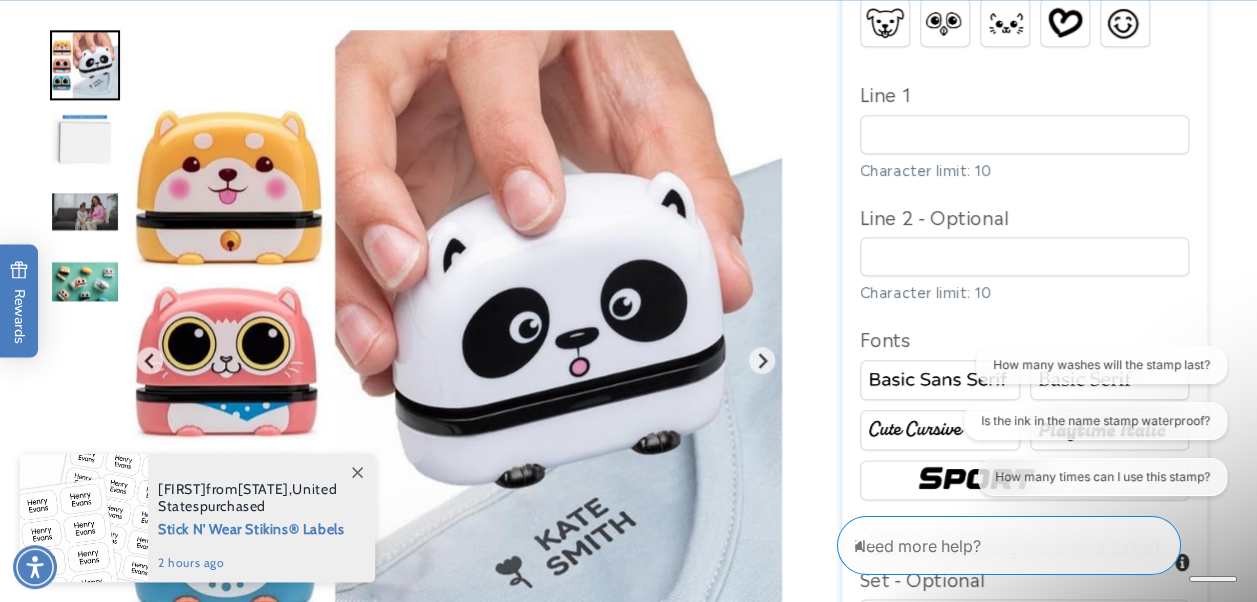 click at bounding box center [940, 380] 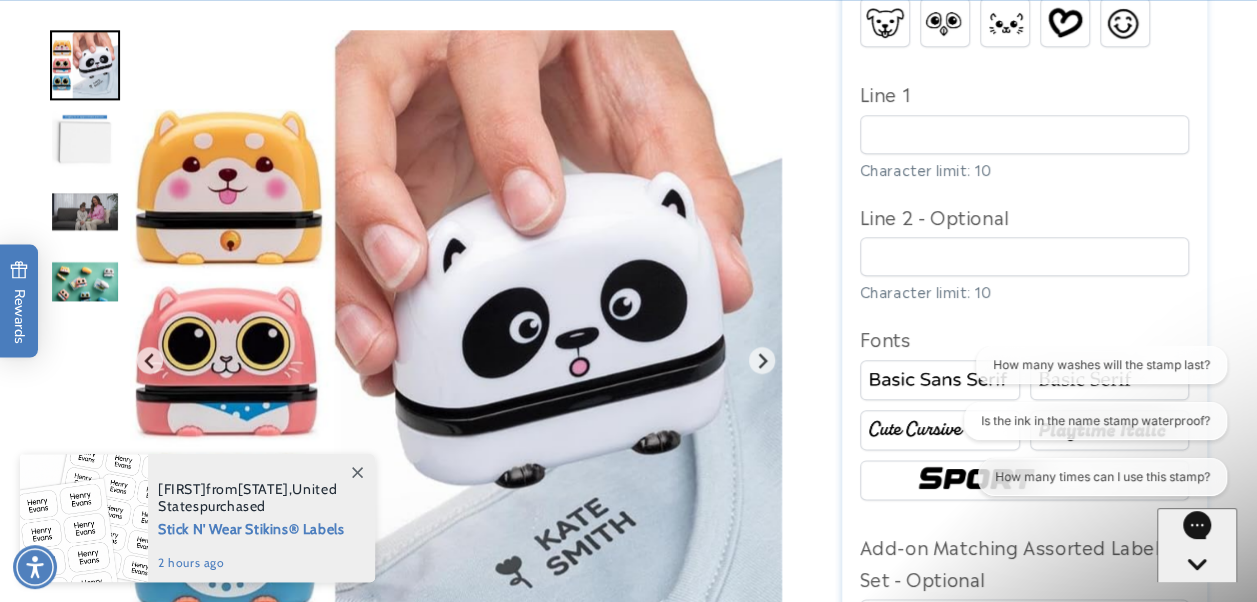 click 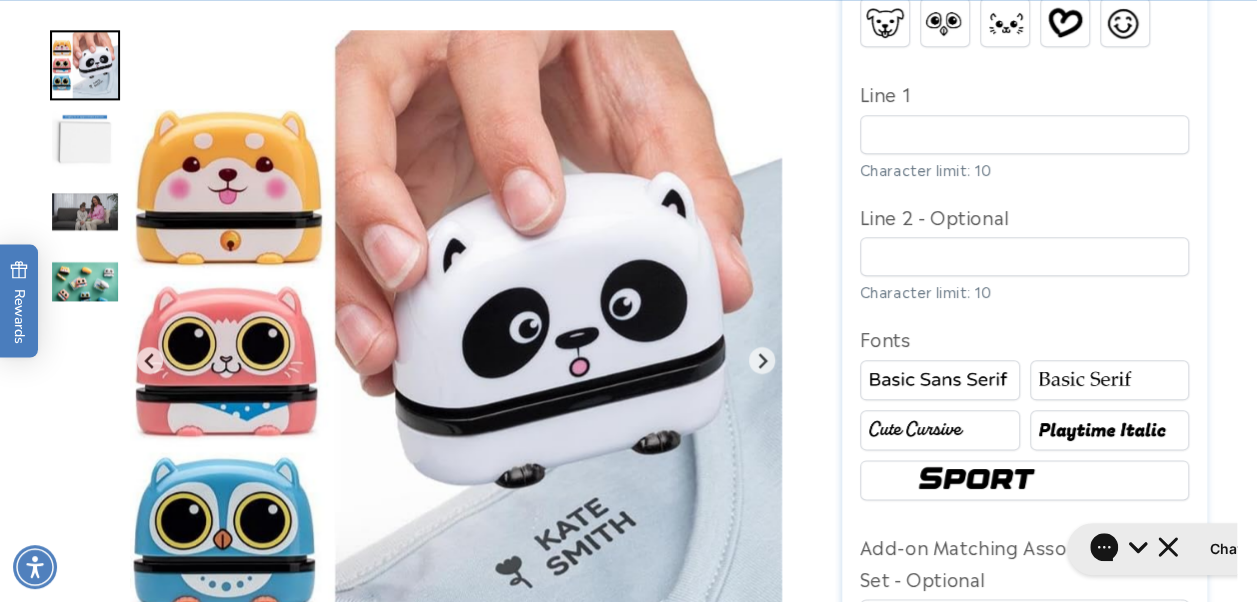 click at bounding box center (1110, 430) 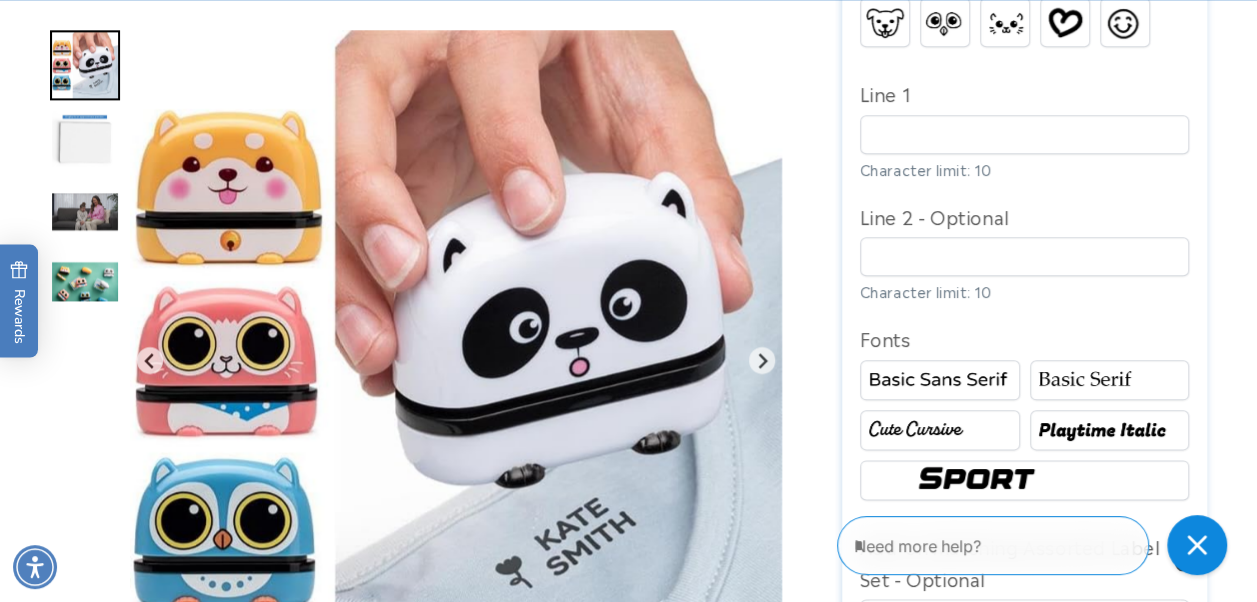 click at bounding box center [940, 380] 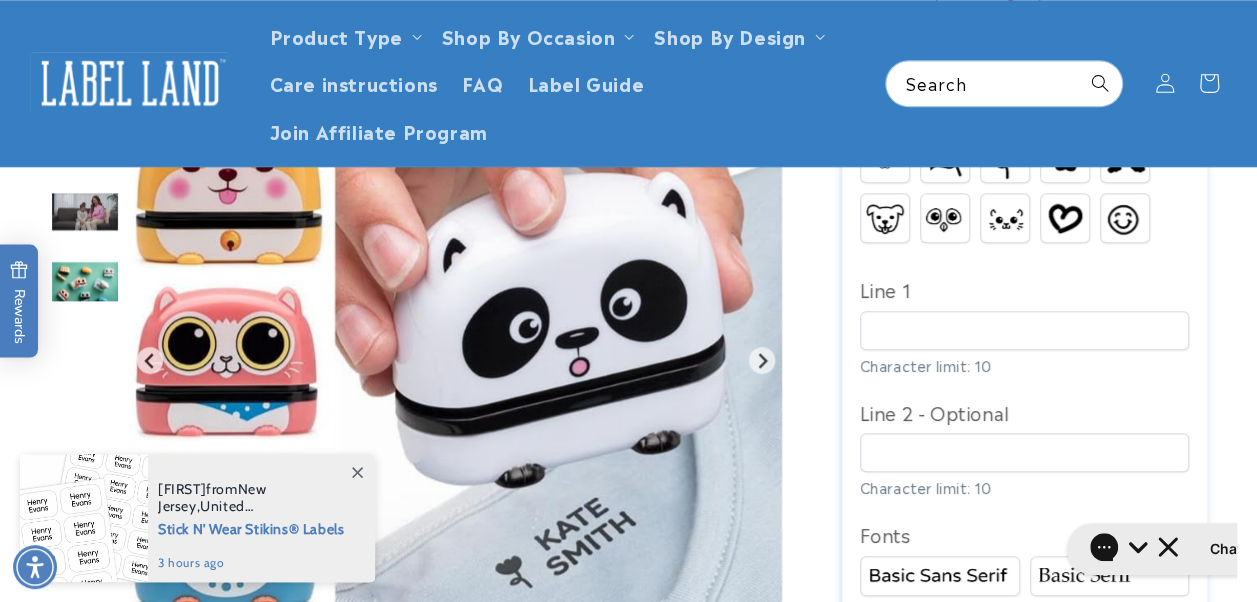 scroll, scrollTop: 1000, scrollLeft: 0, axis: vertical 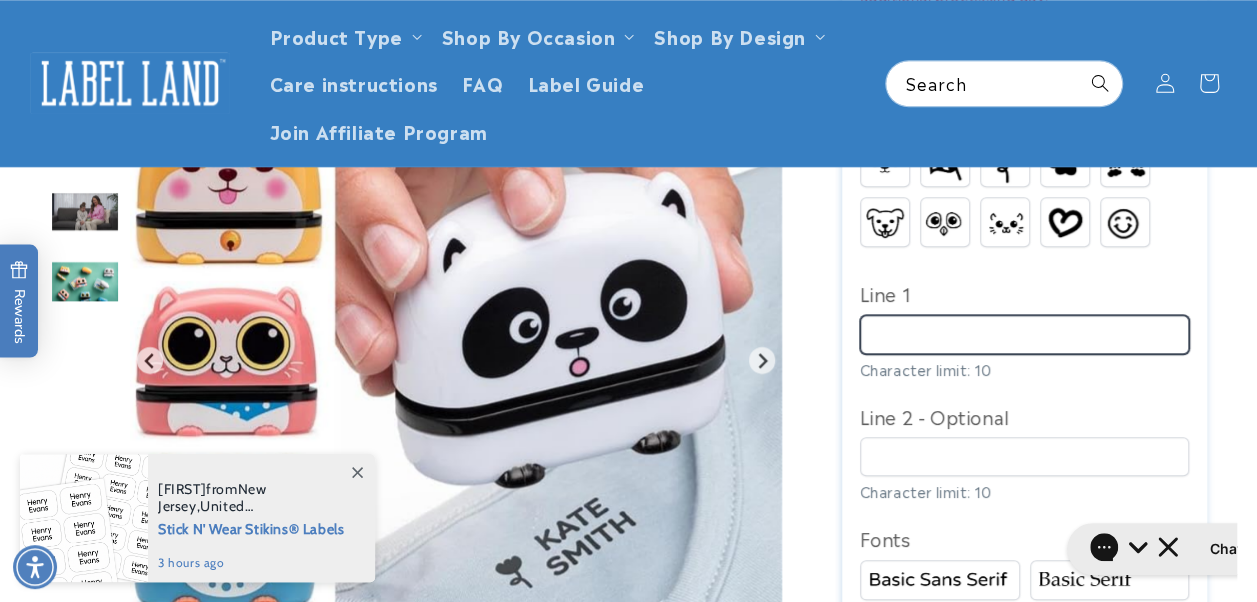 click on "Line 1" at bounding box center (1025, 334) 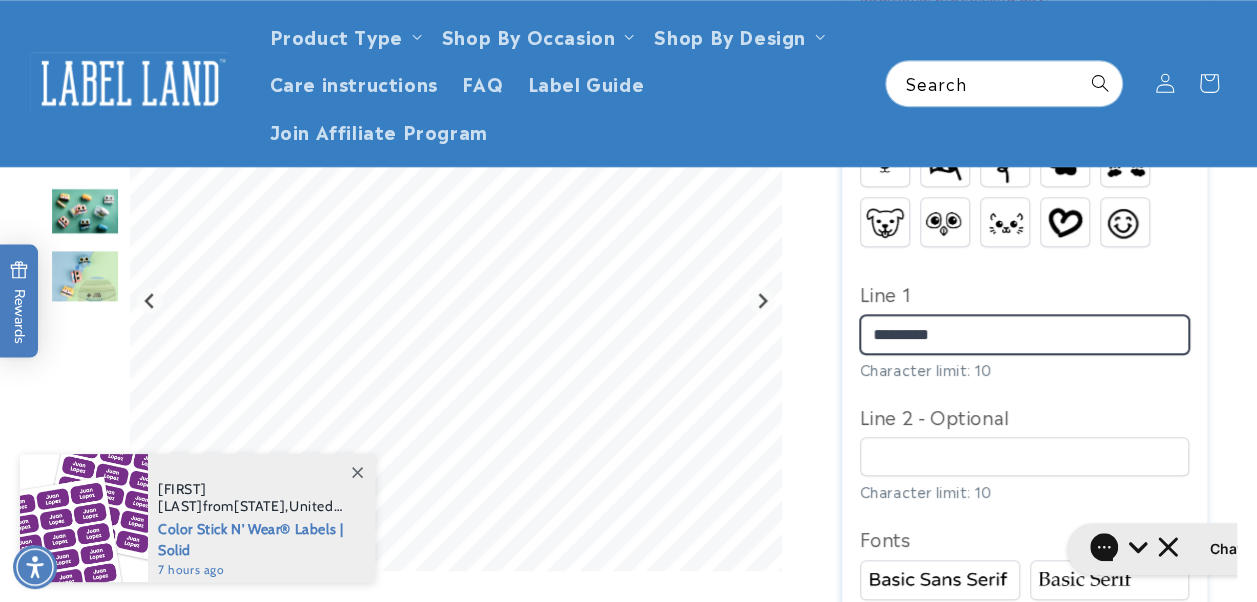 type on "*********" 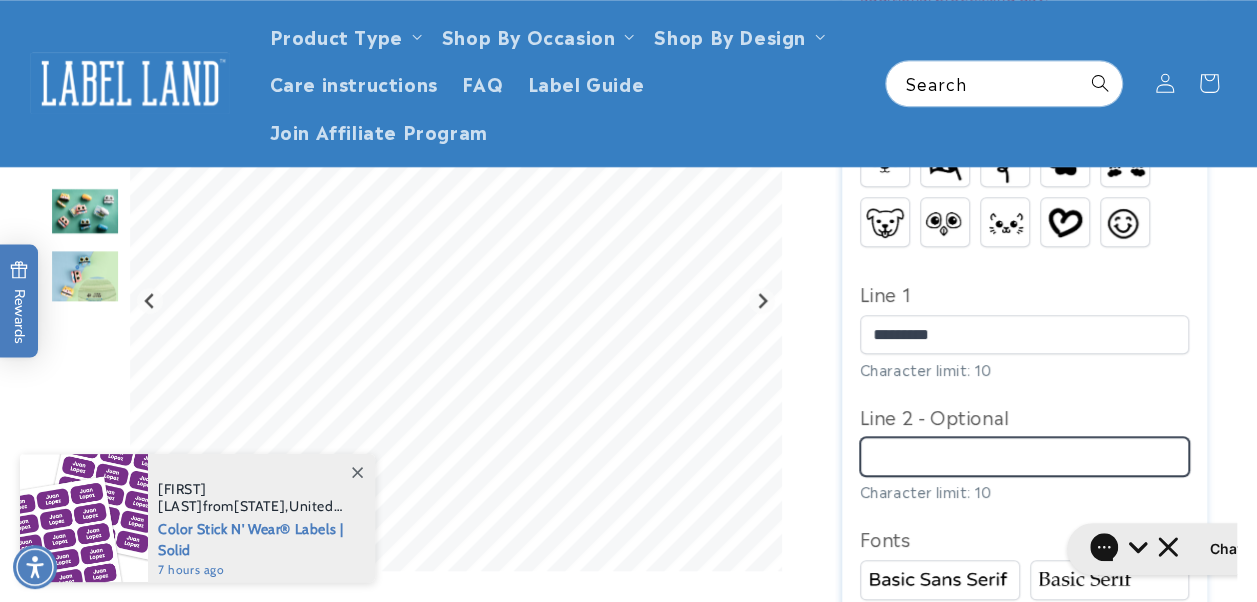 click on "Line 2 - Optional" at bounding box center [1025, 456] 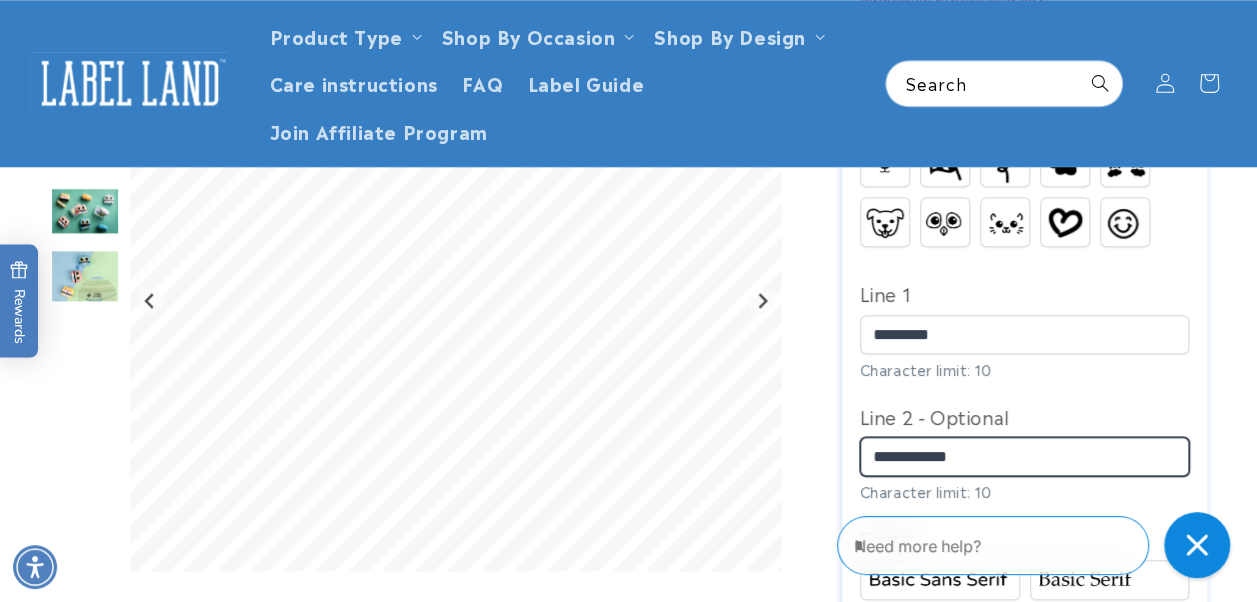type on "**********" 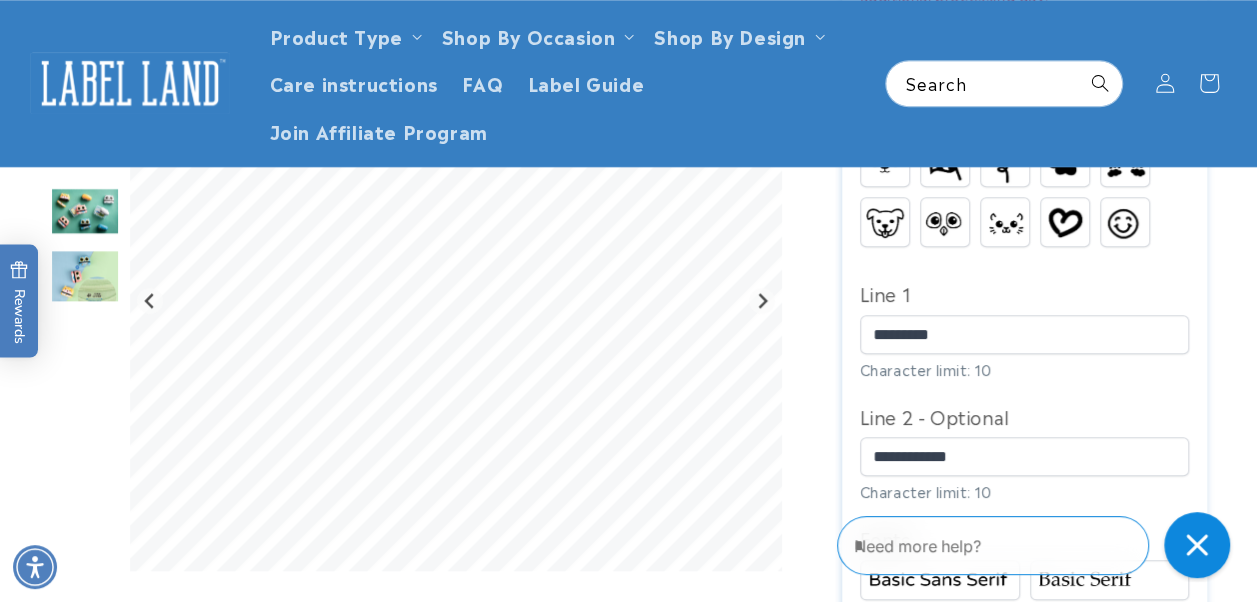 click 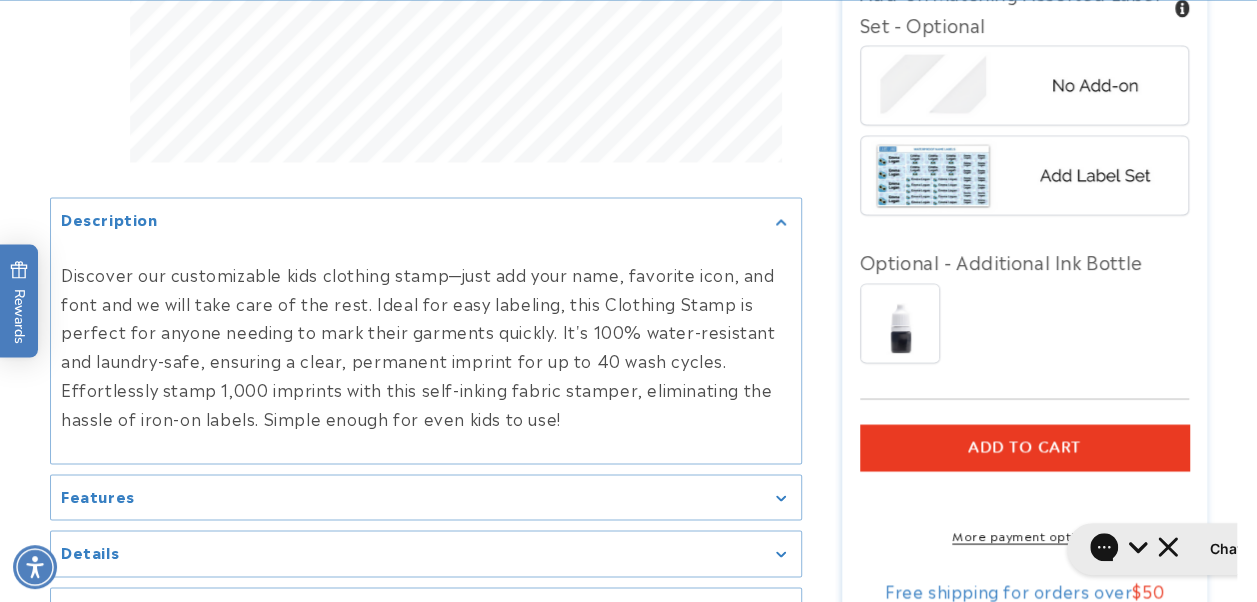 scroll, scrollTop: 1800, scrollLeft: 0, axis: vertical 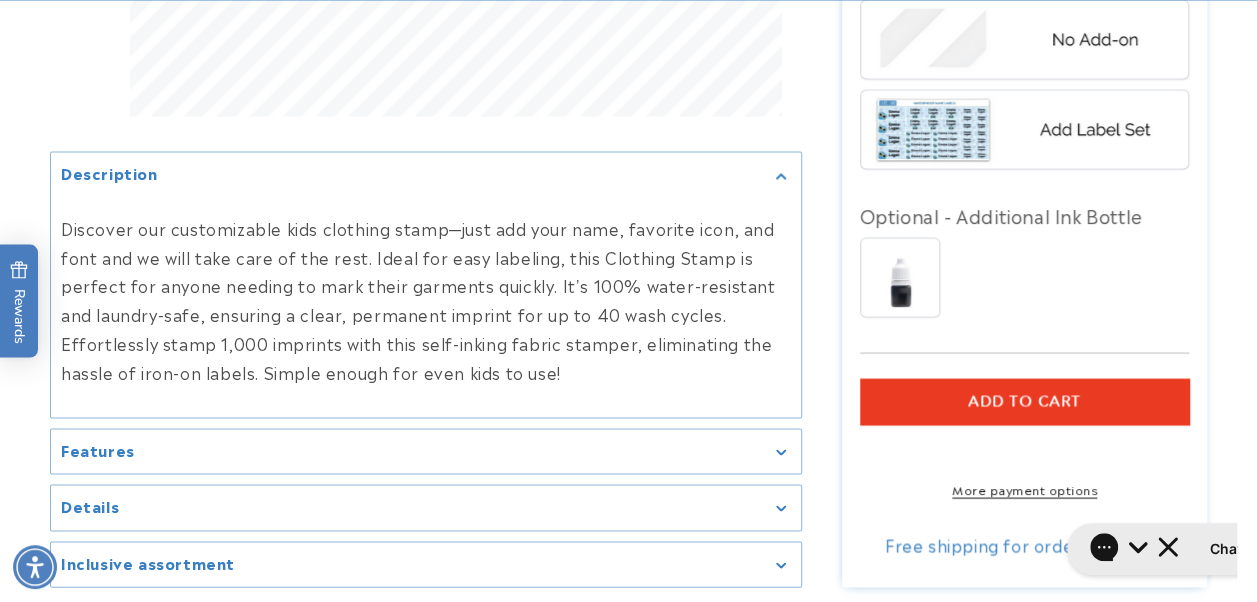 click on "Add to cart" at bounding box center (1025, 401) 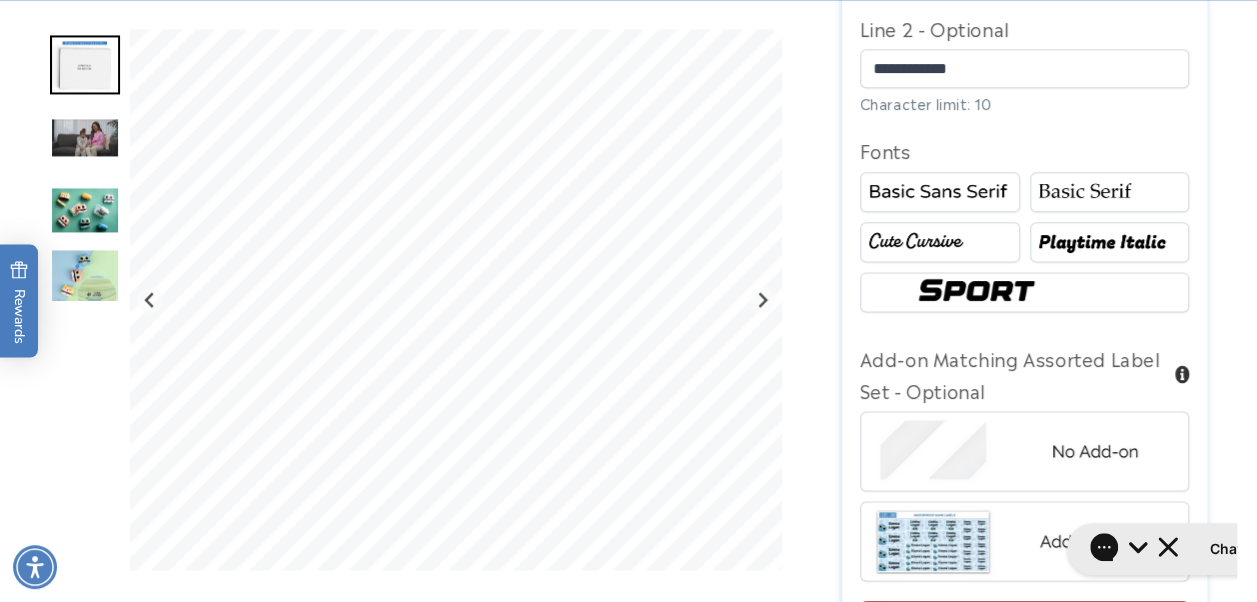 scroll, scrollTop: 1602, scrollLeft: 0, axis: vertical 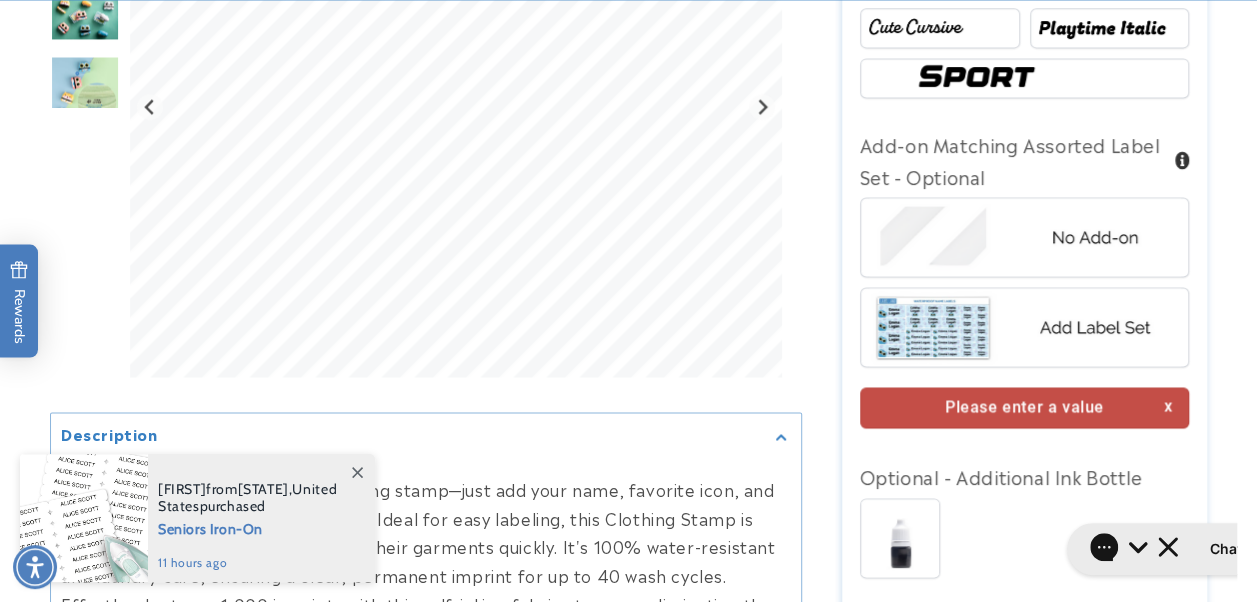 click on "Please enter a value" at bounding box center [1025, 407] 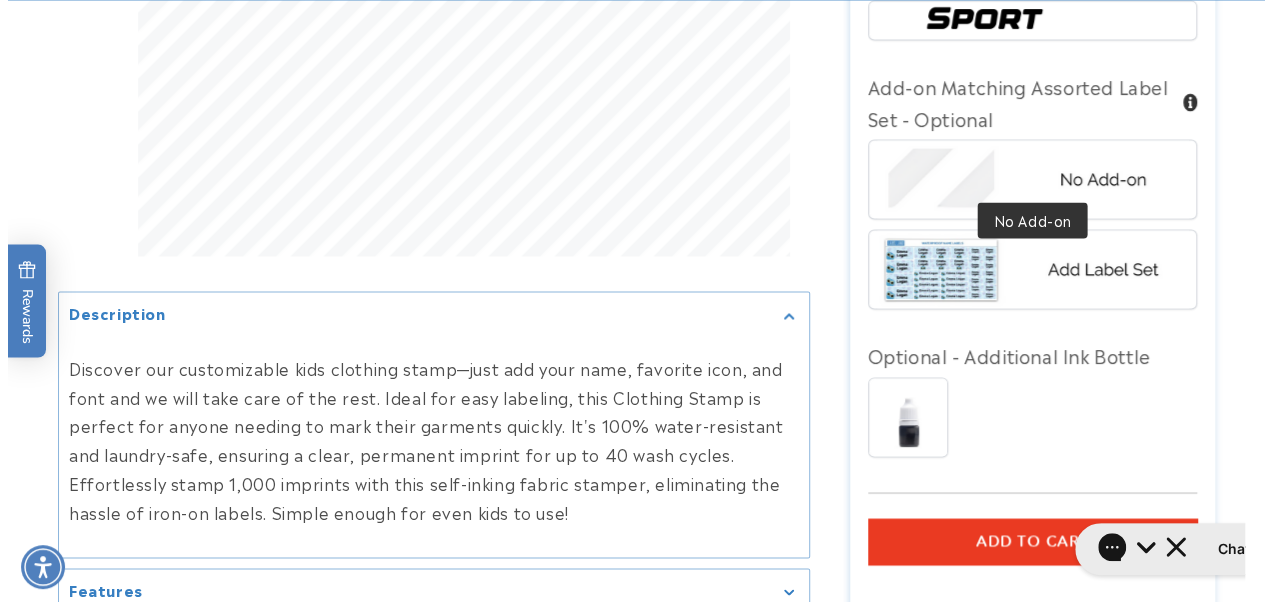 scroll, scrollTop: 1702, scrollLeft: 0, axis: vertical 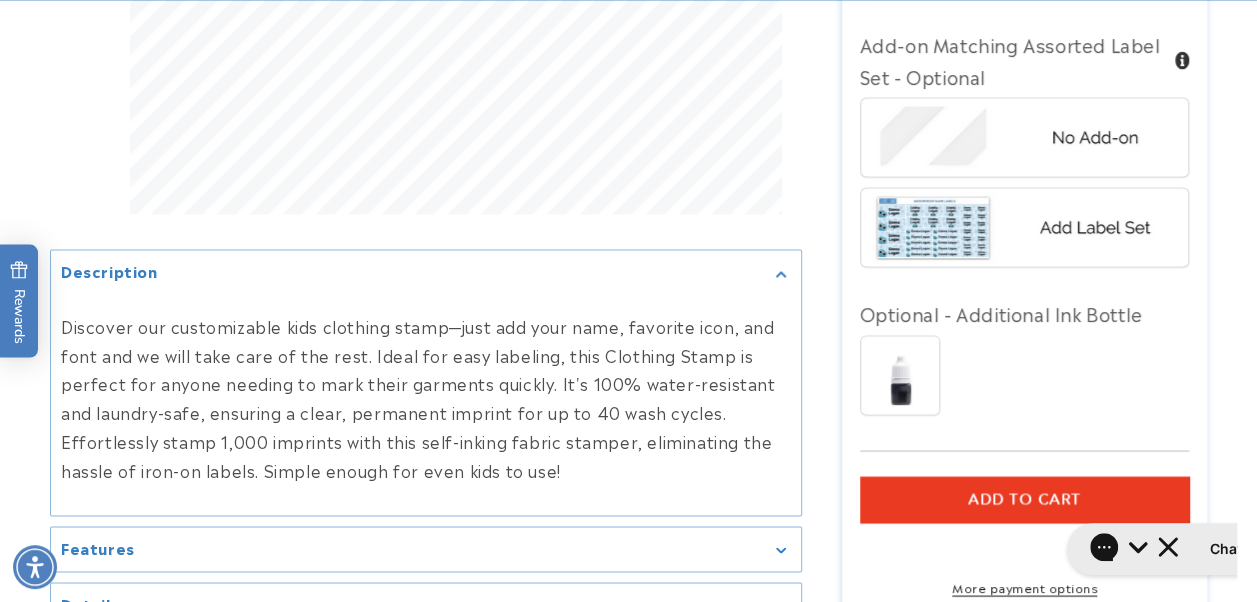 click at bounding box center (1025, 227) 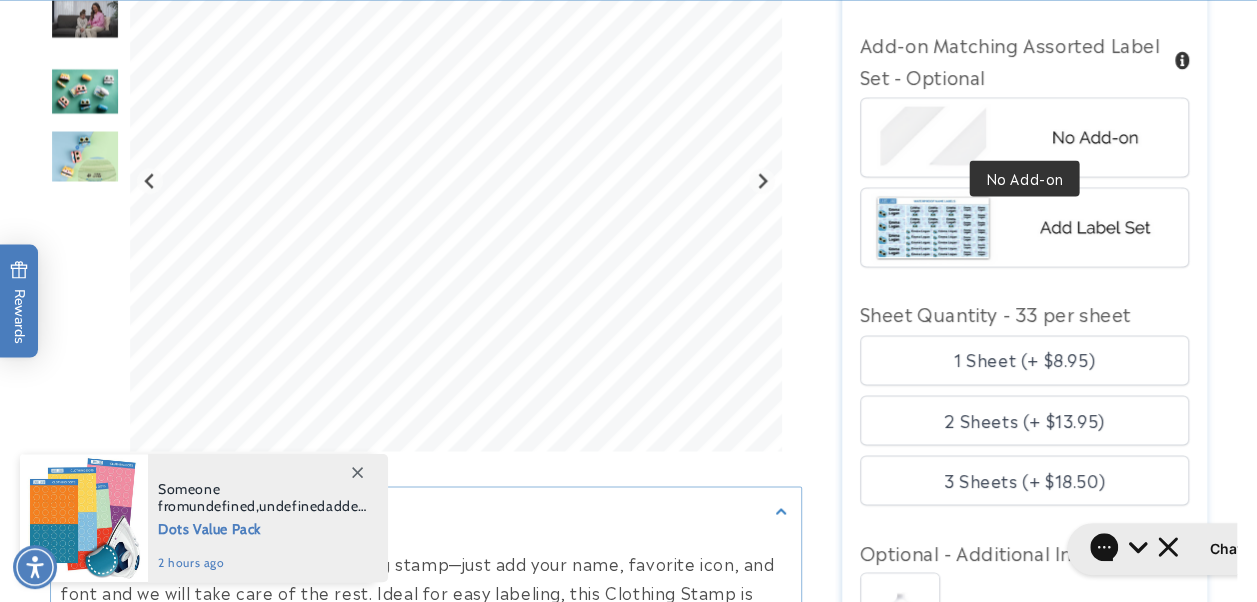 click at bounding box center (1025, 137) 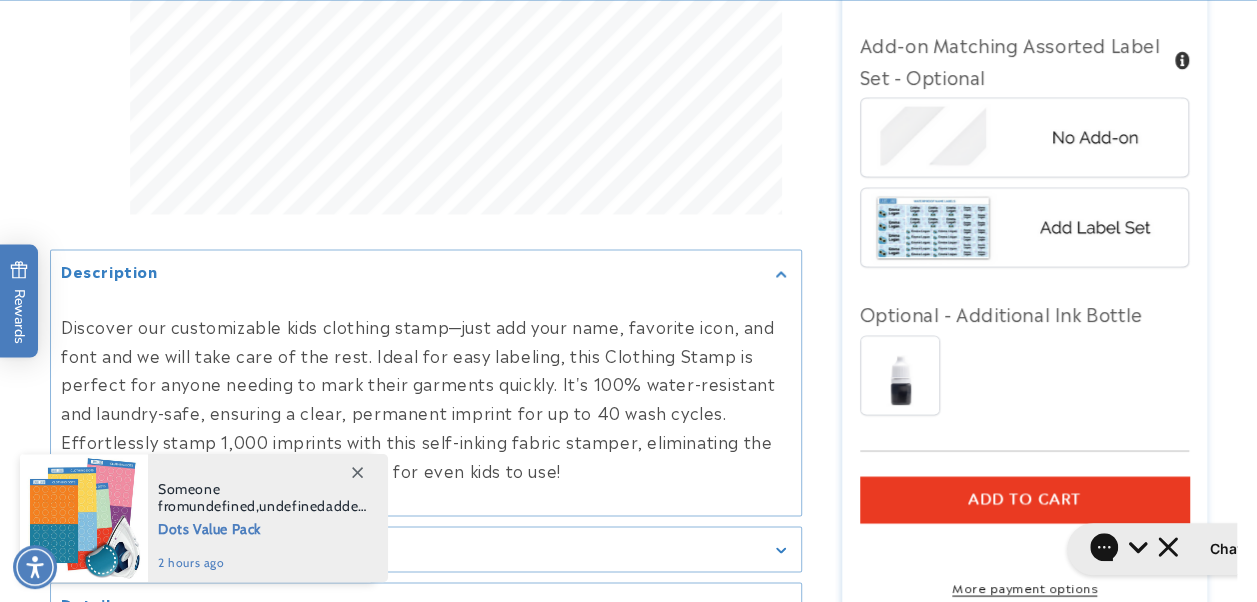 click on "Add to cart" at bounding box center (1024, 499) 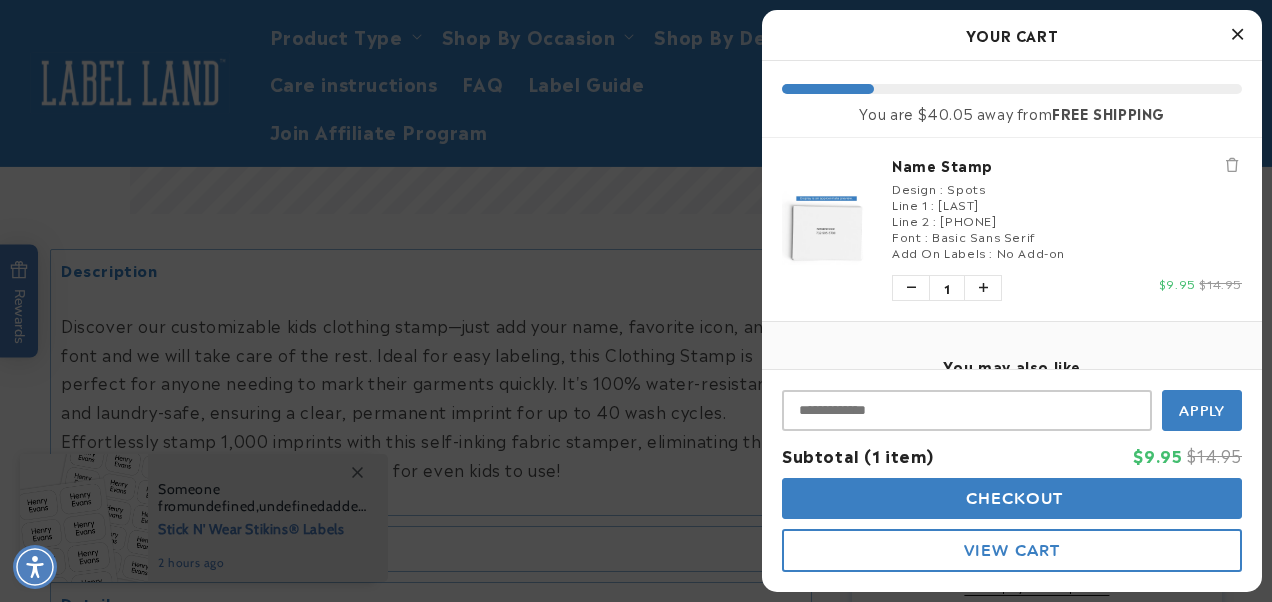scroll, scrollTop: 0, scrollLeft: 0, axis: both 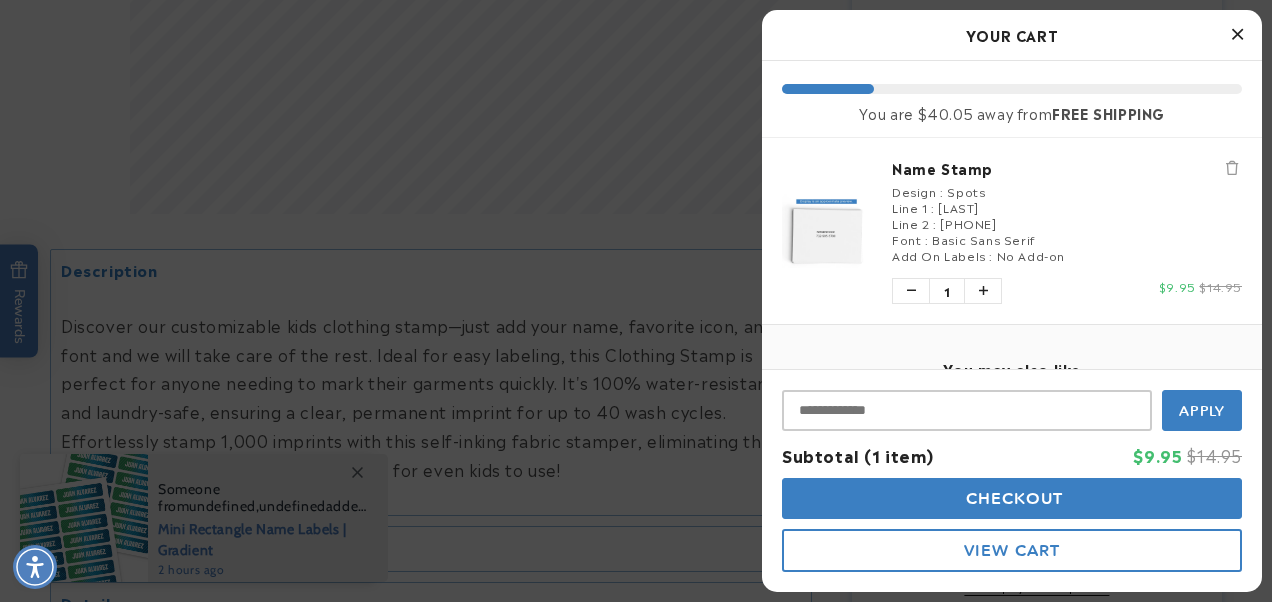 click at bounding box center (1237, 34) 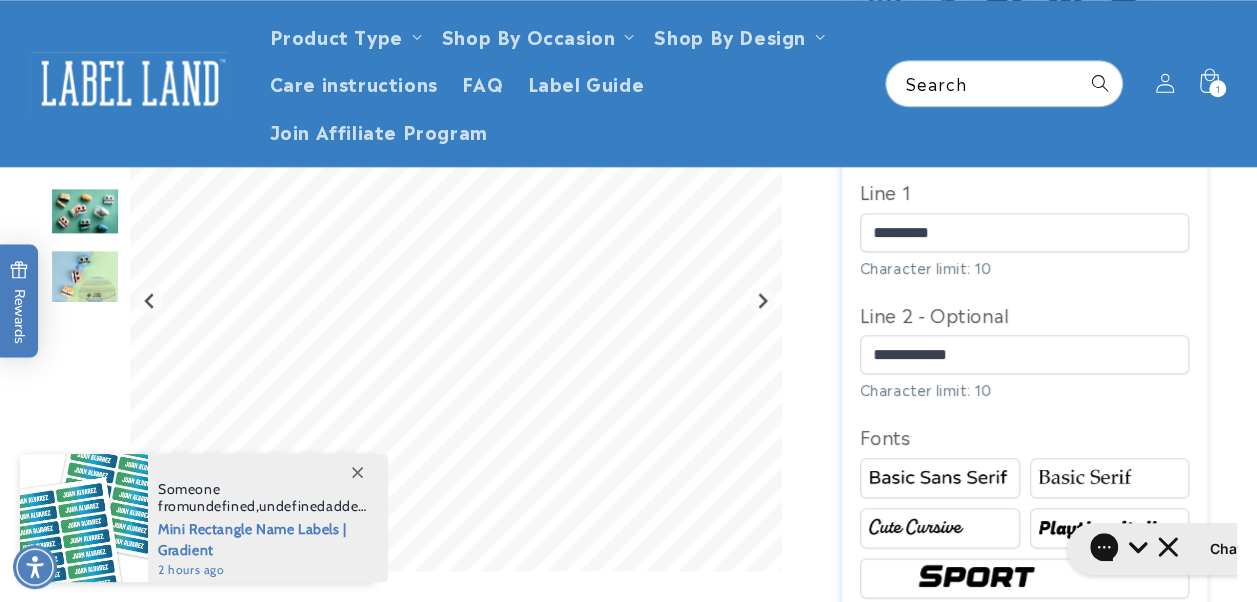 scroll, scrollTop: 502, scrollLeft: 0, axis: vertical 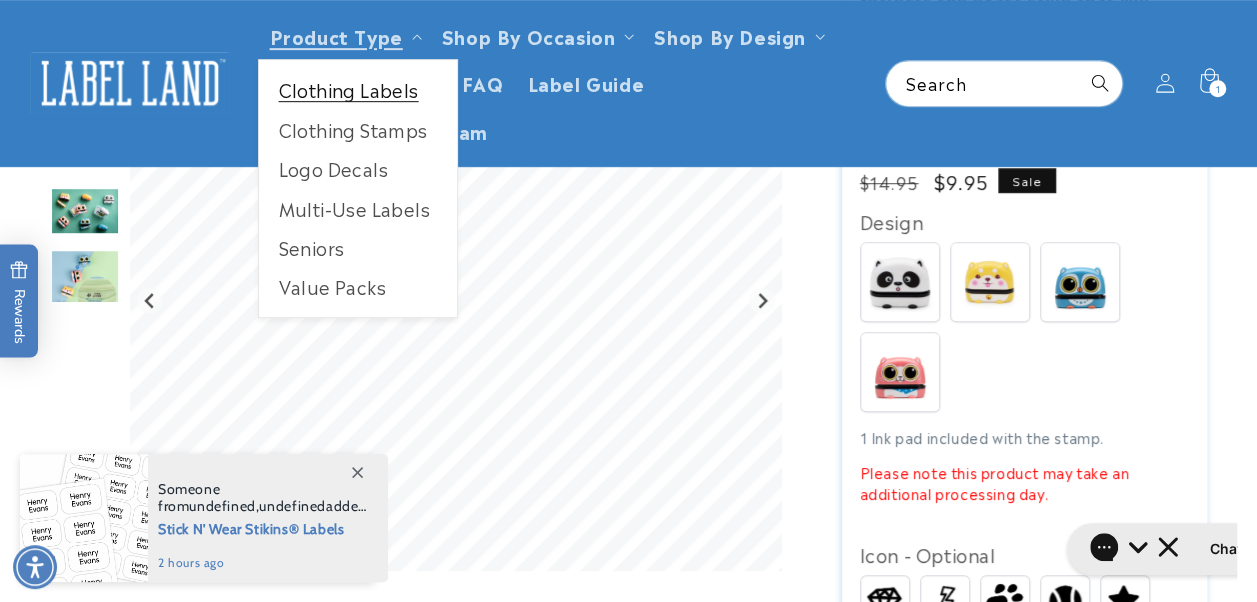 click on "Clothing Labels" at bounding box center (358, 89) 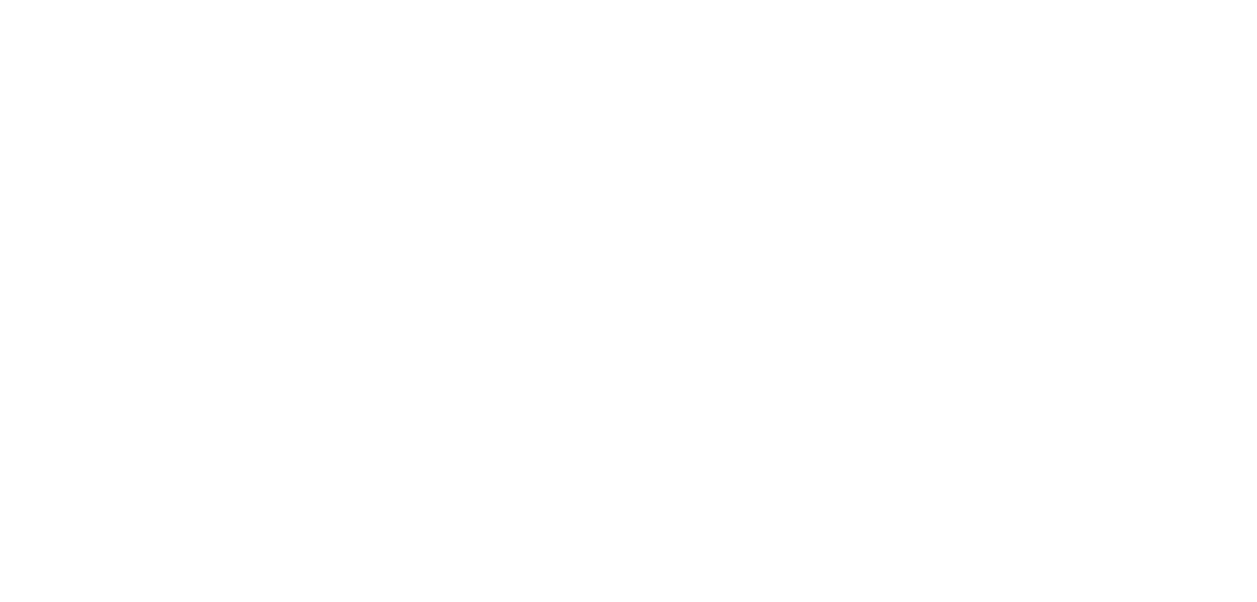 scroll, scrollTop: 0, scrollLeft: 0, axis: both 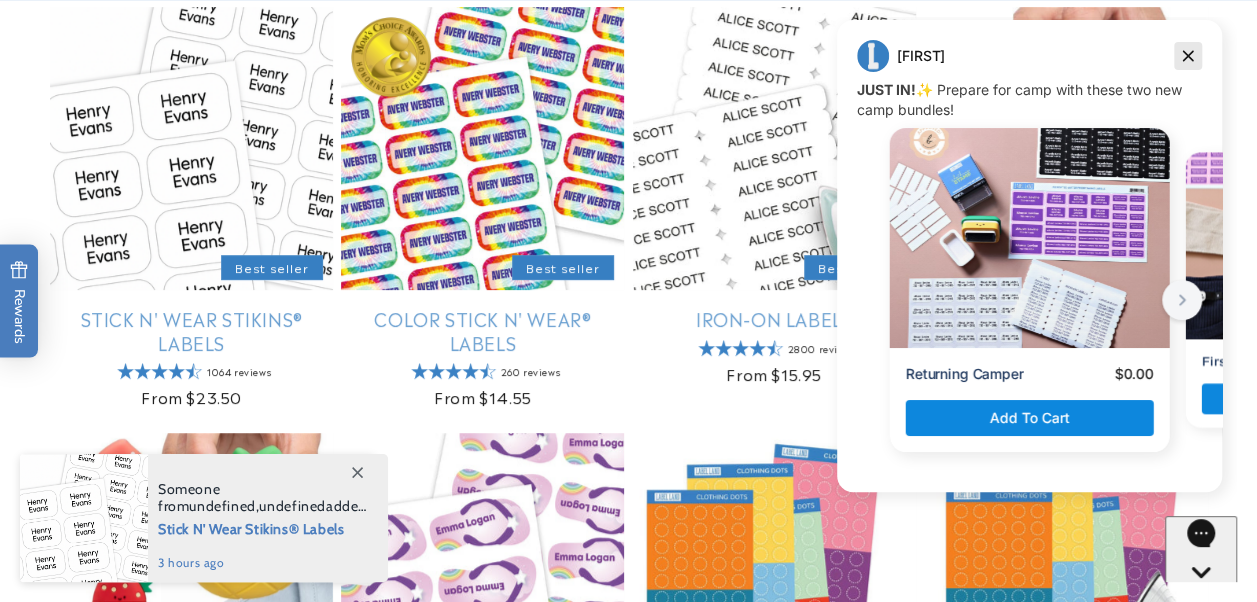 click 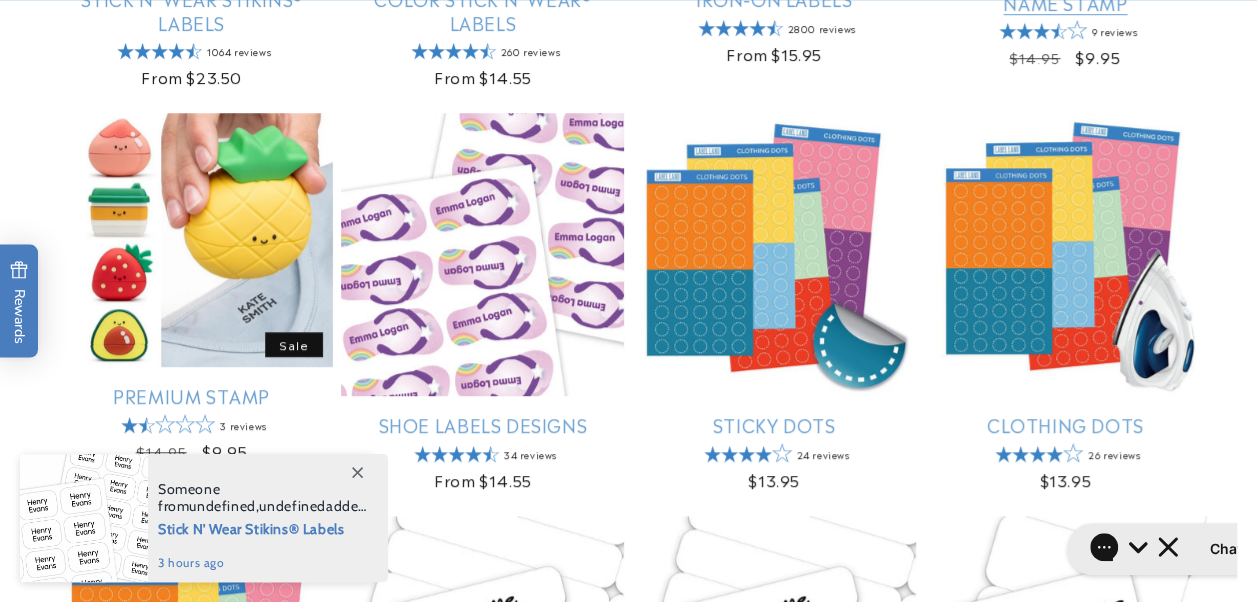 scroll, scrollTop: 900, scrollLeft: 0, axis: vertical 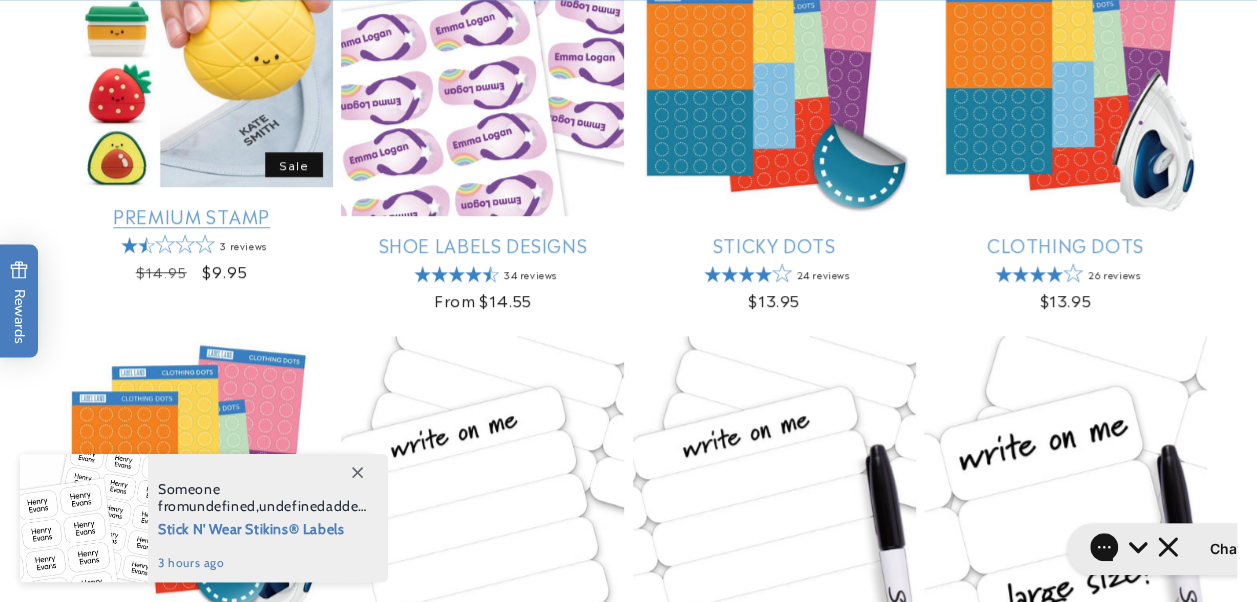 click on "Premium Stamp" at bounding box center [191, 215] 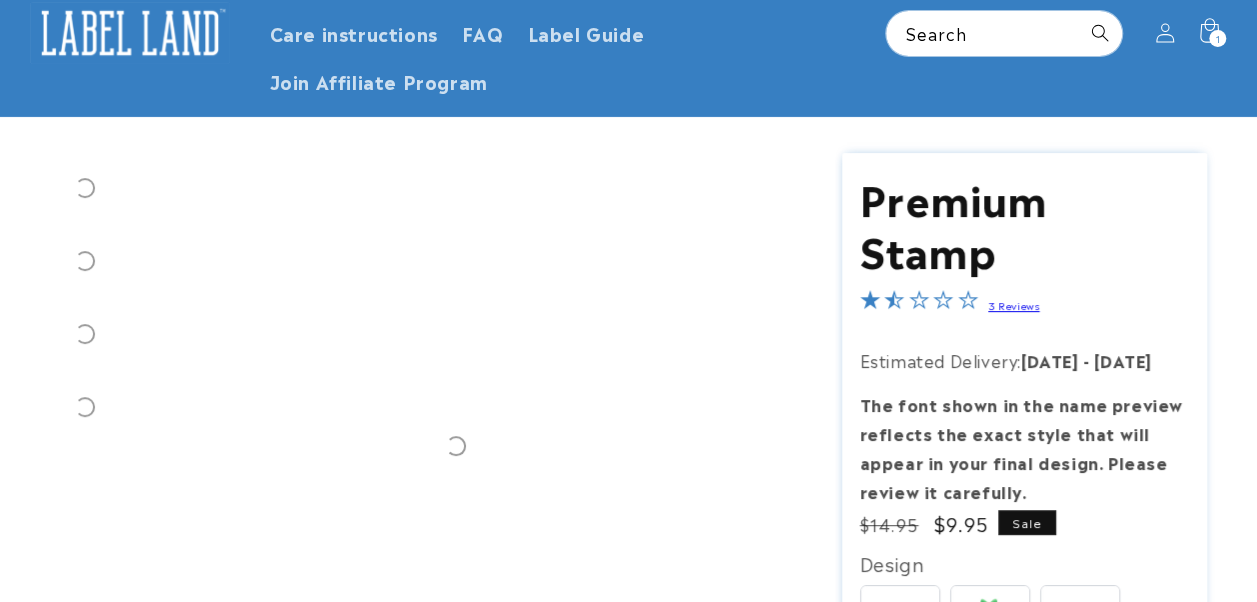 scroll, scrollTop: 0, scrollLeft: 0, axis: both 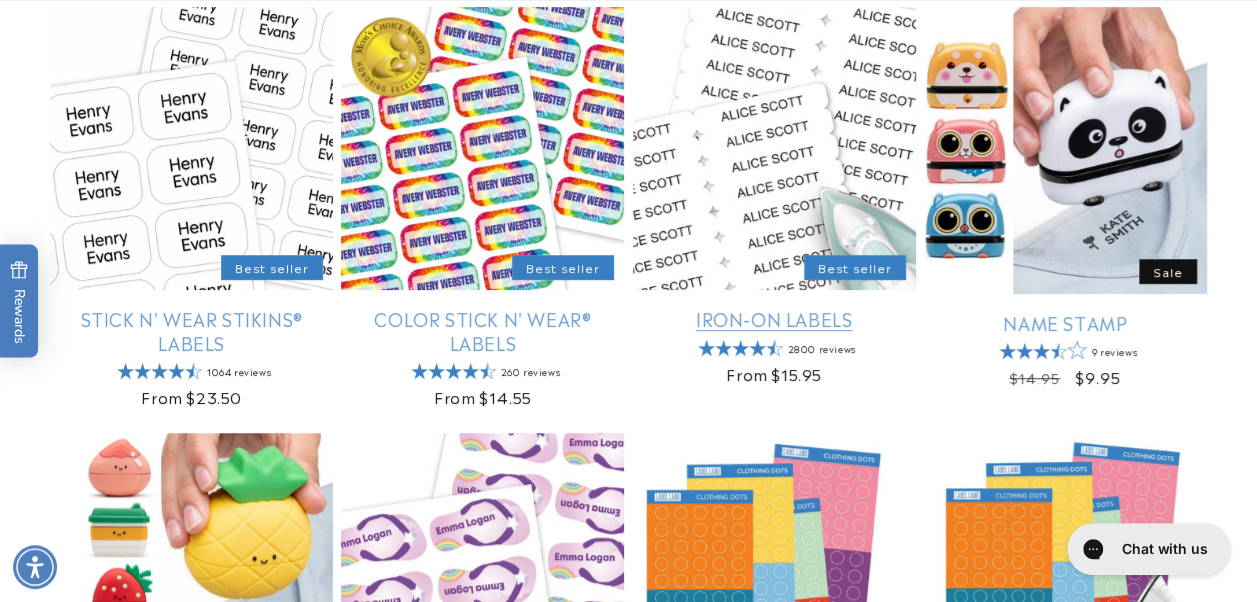 click on "Iron-On Labels" at bounding box center [774, 318] 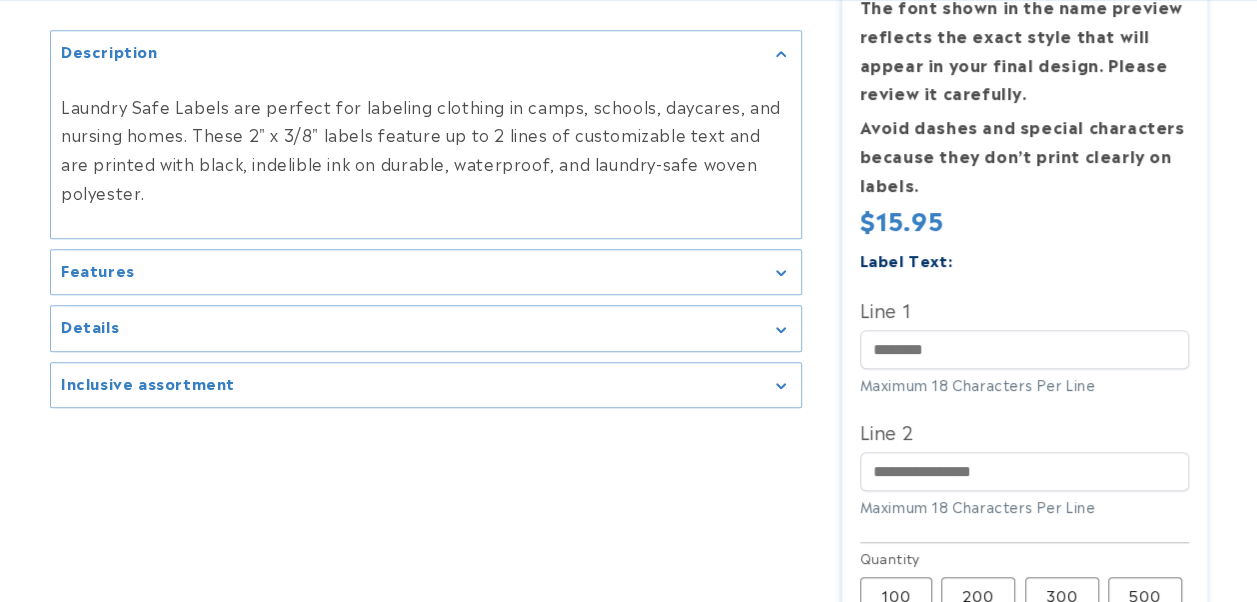 scroll, scrollTop: 500, scrollLeft: 0, axis: vertical 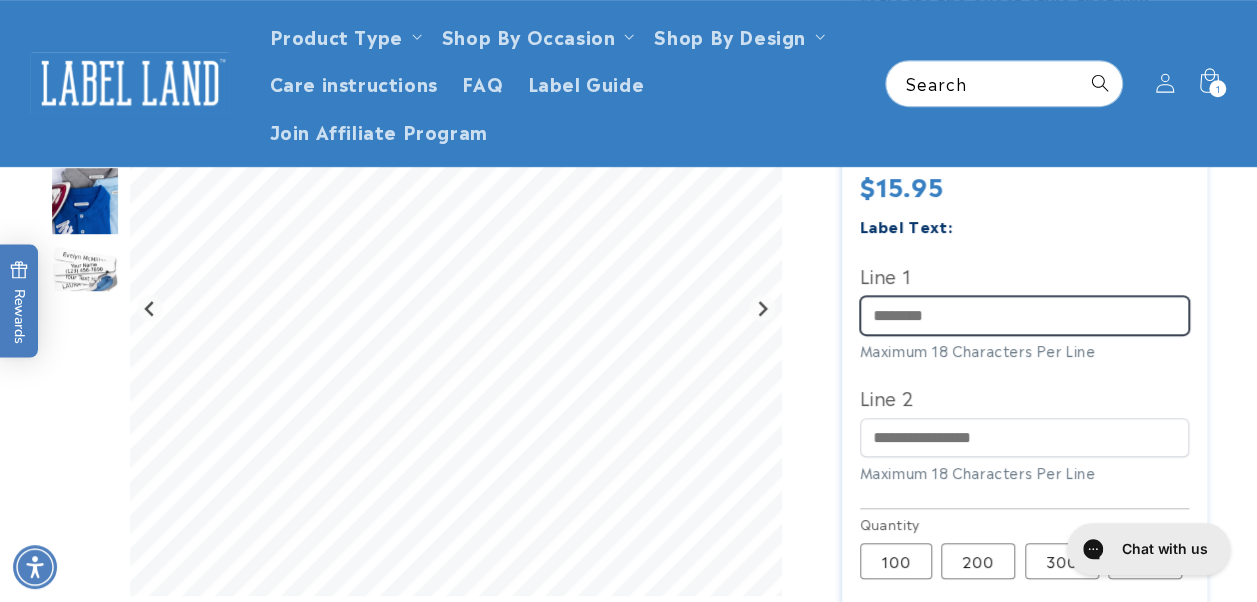click on "Line 1" at bounding box center (1025, 315) 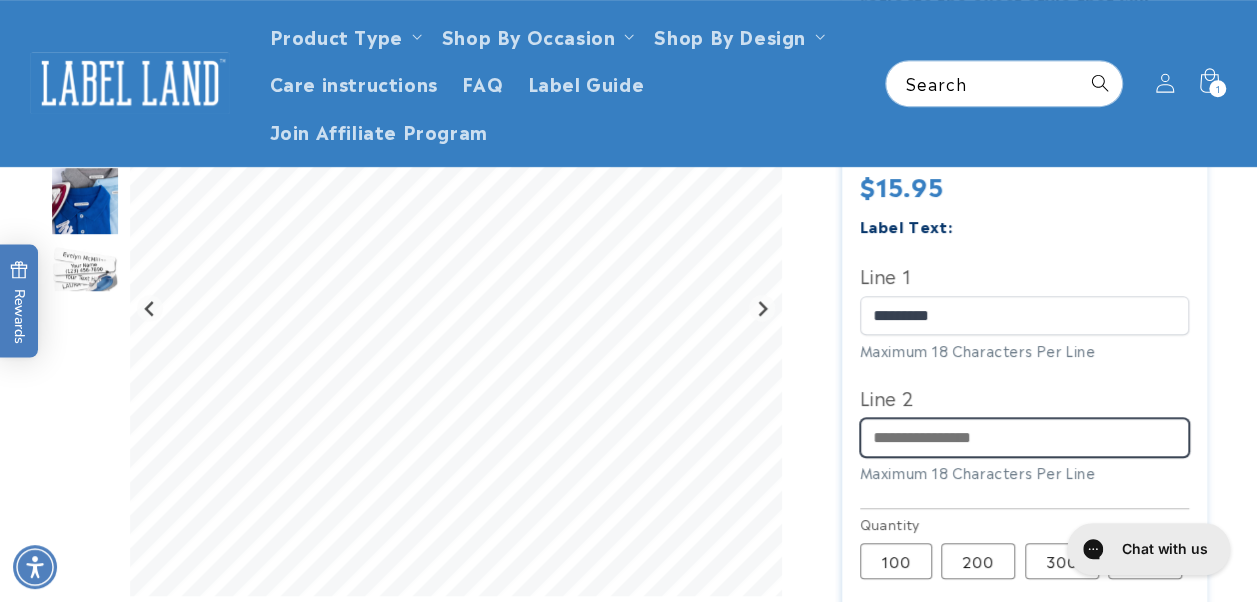 click on "Line 2" at bounding box center [1025, 437] 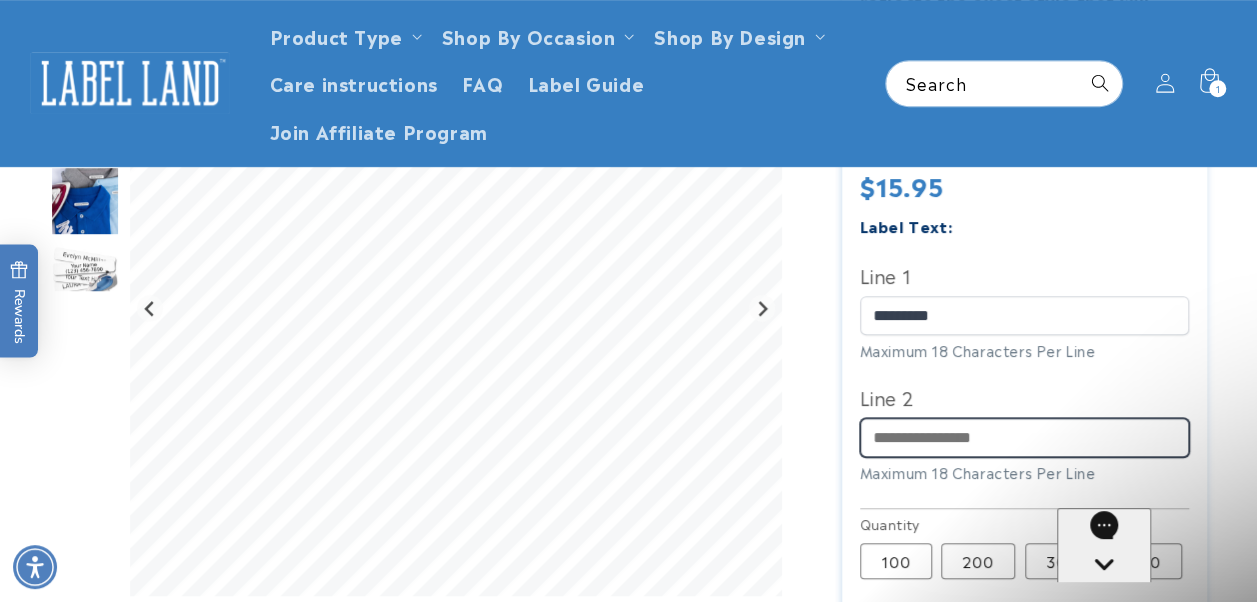 scroll, scrollTop: 0, scrollLeft: 0, axis: both 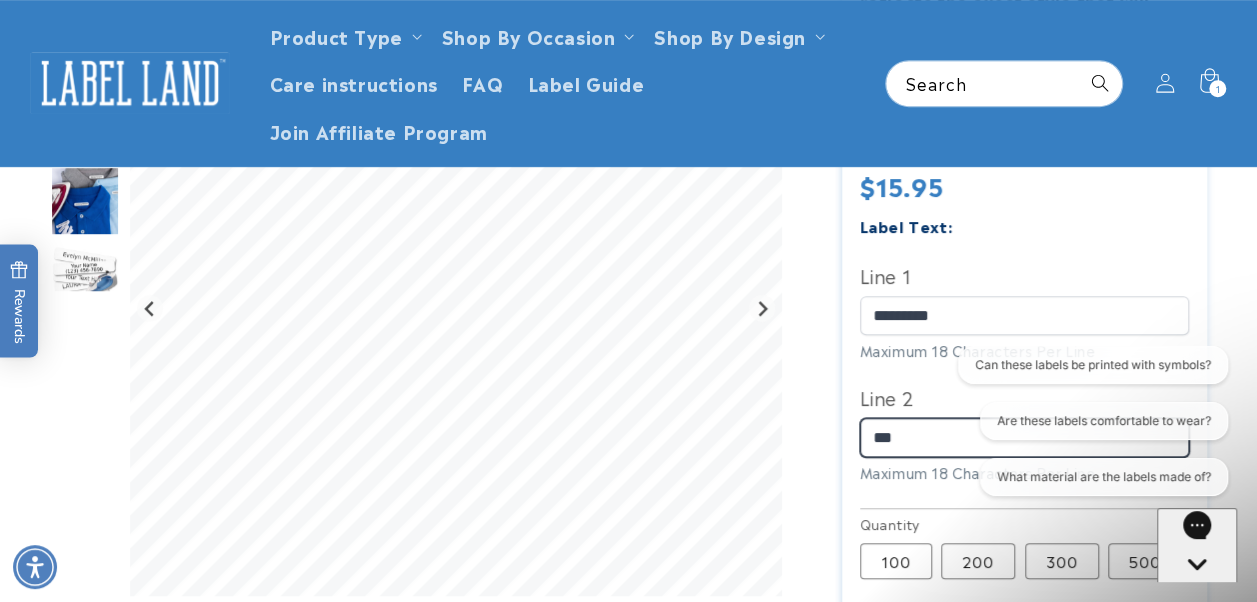 type on "**********" 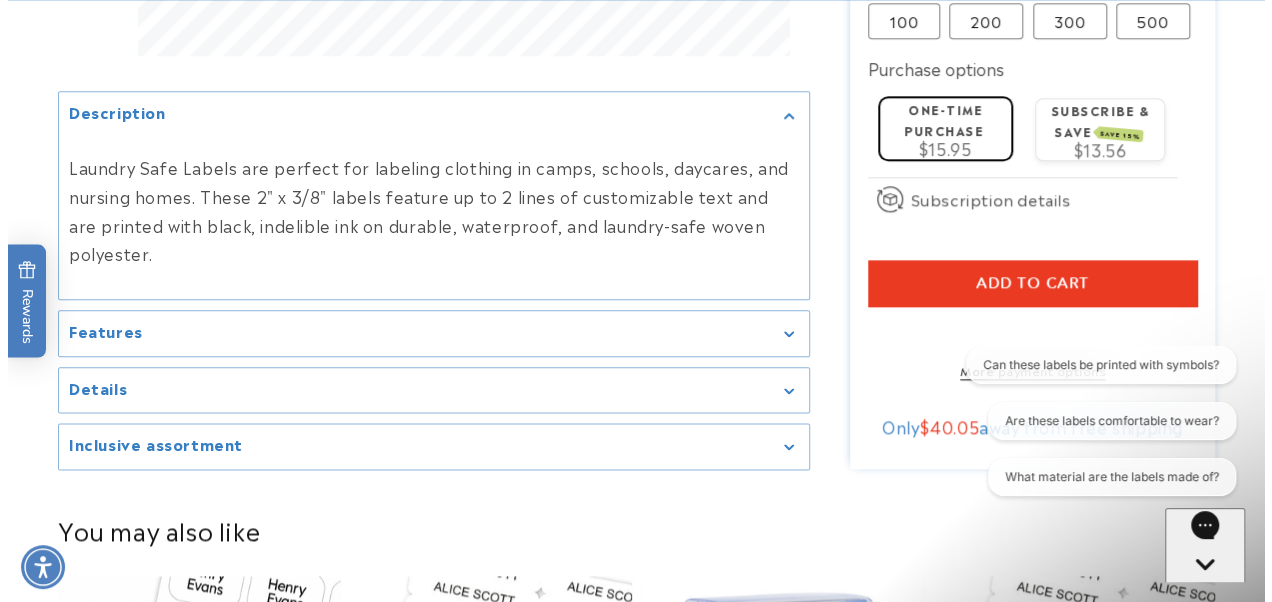 scroll, scrollTop: 1100, scrollLeft: 0, axis: vertical 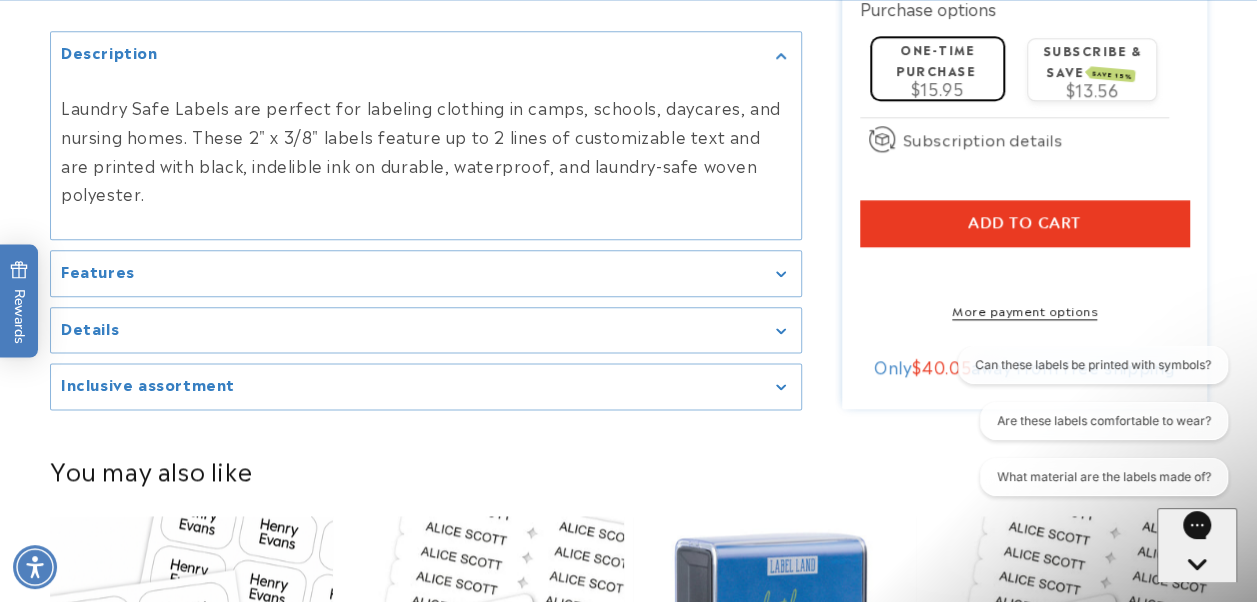 click on "Add to cart" at bounding box center (1024, 223) 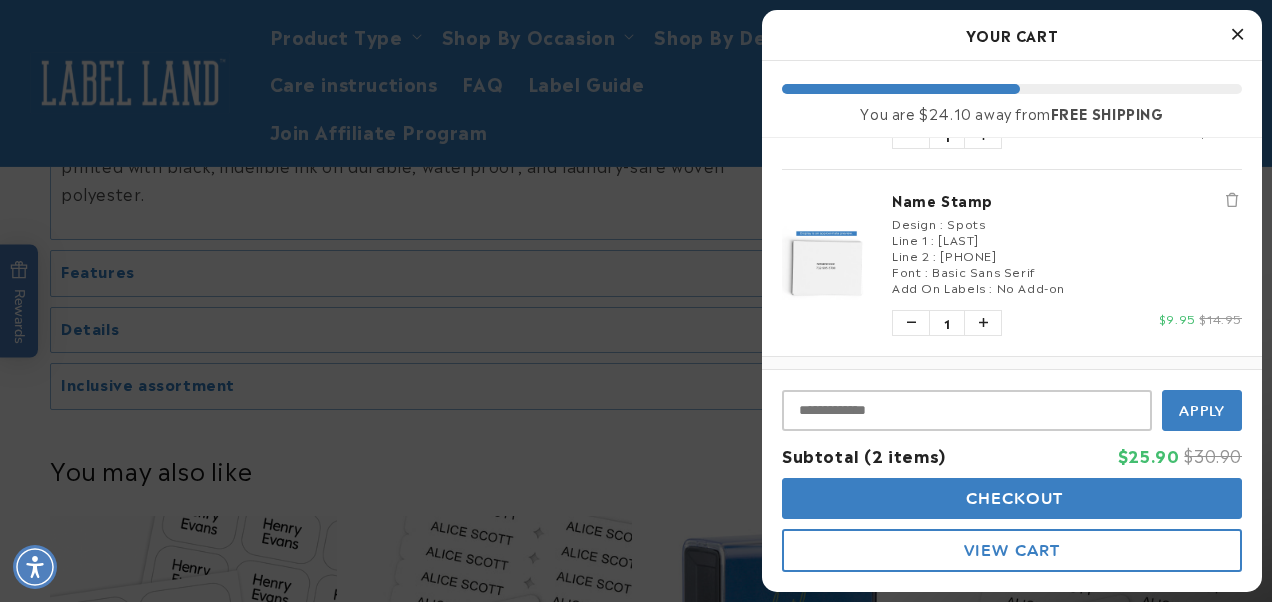 scroll, scrollTop: 148, scrollLeft: 0, axis: vertical 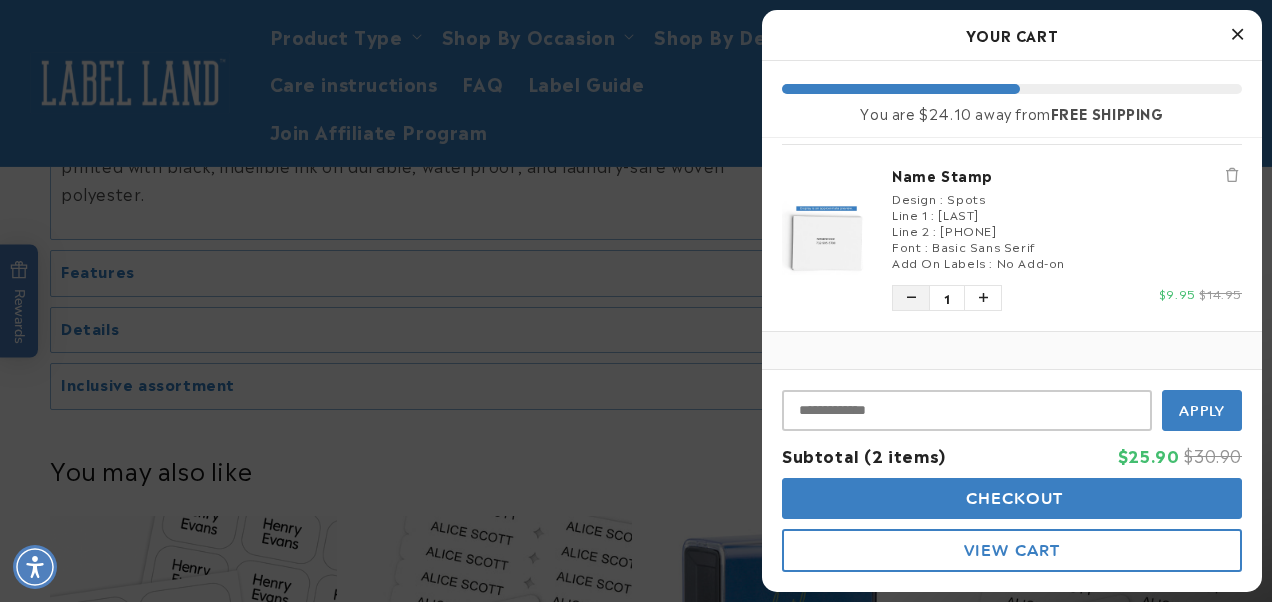 click at bounding box center (911, 298) 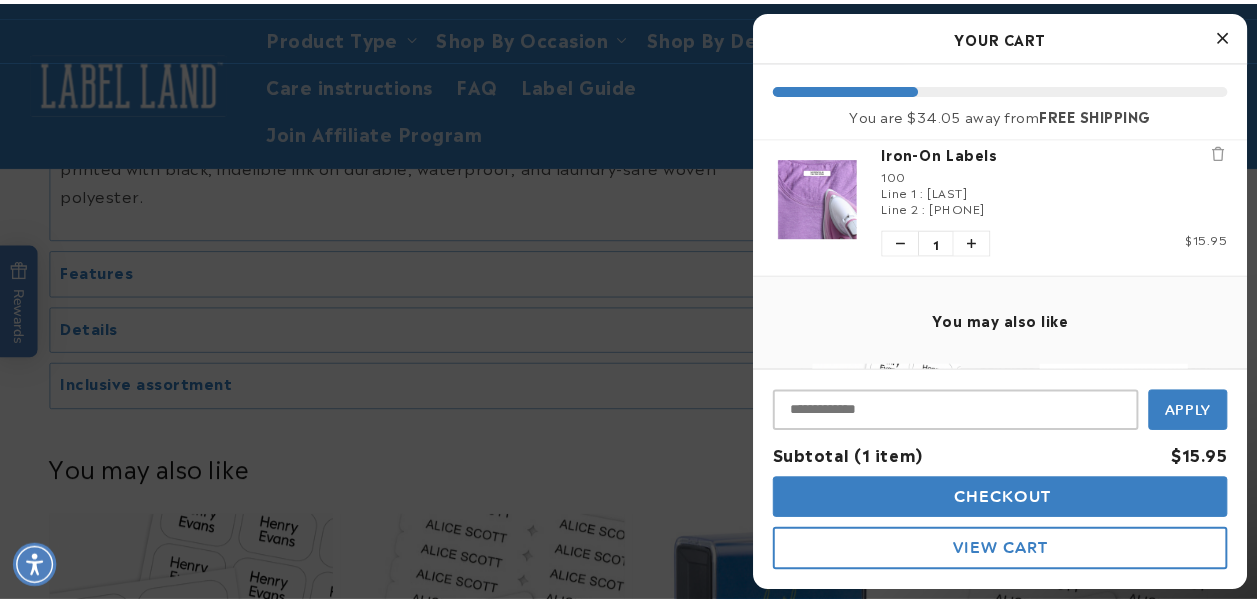 scroll, scrollTop: 0, scrollLeft: 0, axis: both 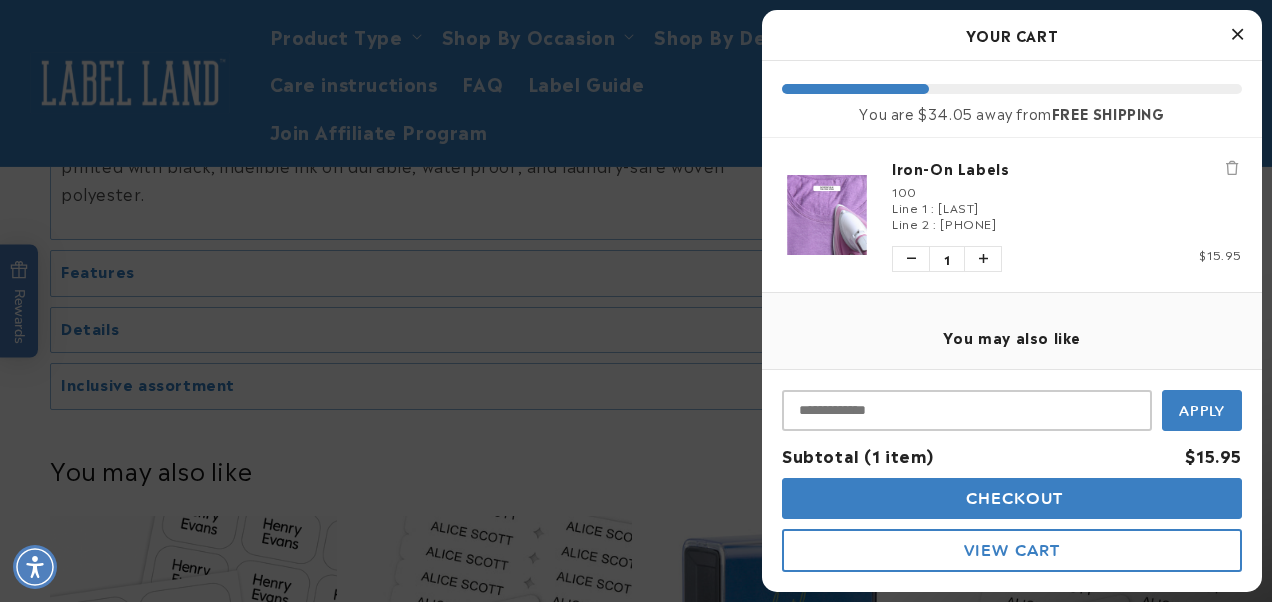 click at bounding box center [1237, 34] 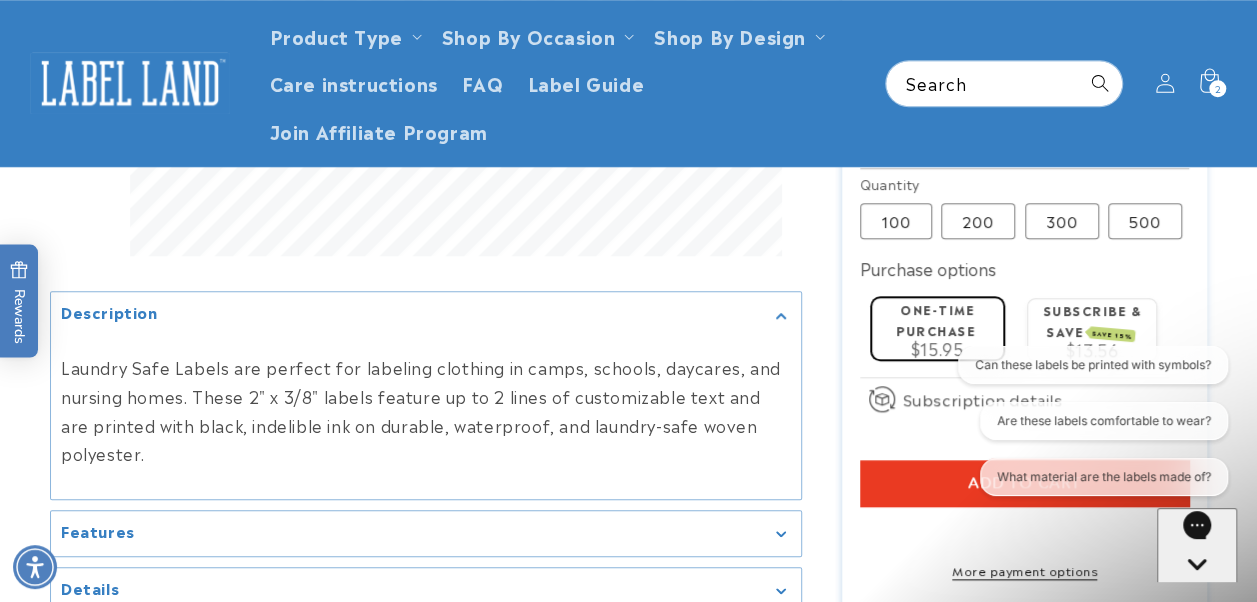 scroll, scrollTop: 800, scrollLeft: 0, axis: vertical 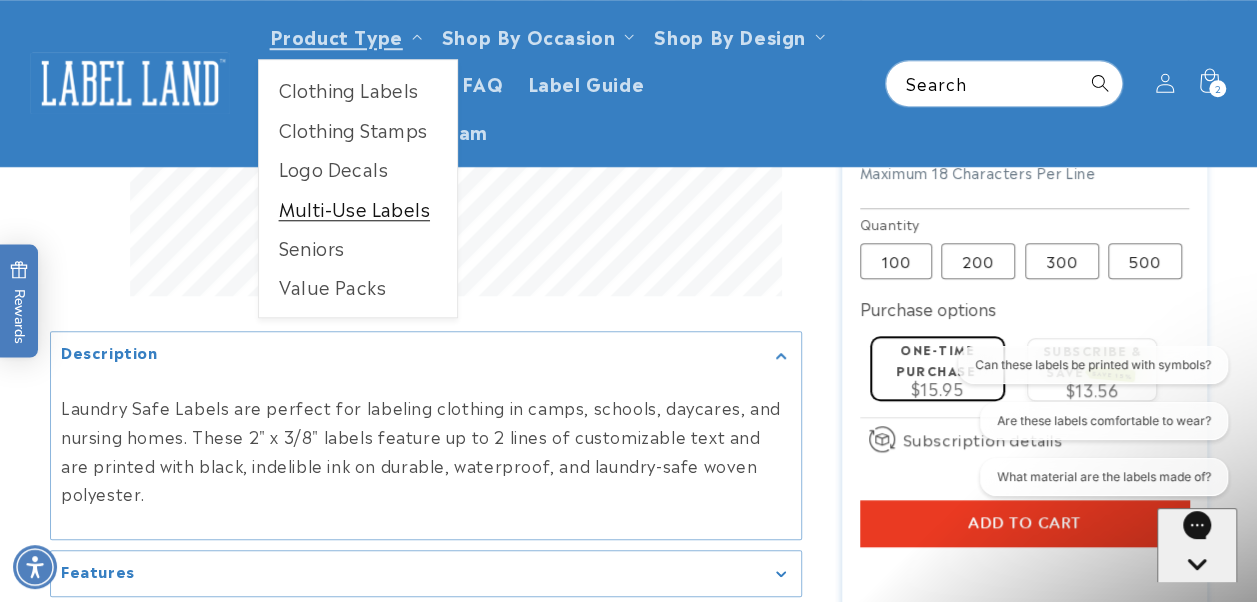 click on "Multi-Use Labels" at bounding box center (358, 208) 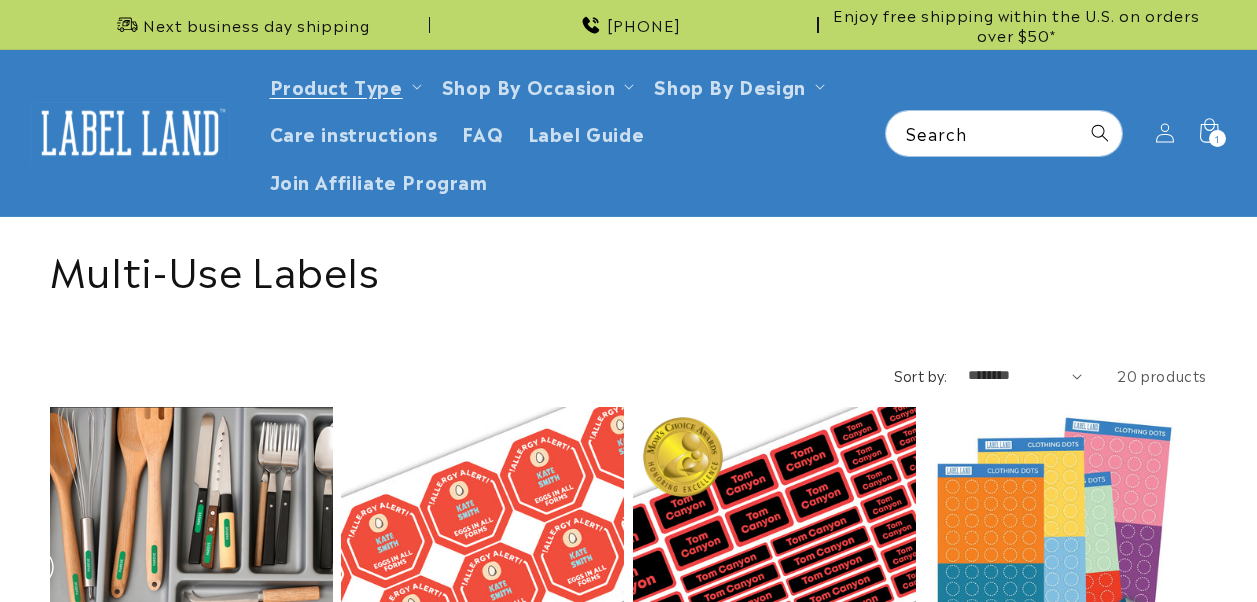 scroll, scrollTop: 0, scrollLeft: 0, axis: both 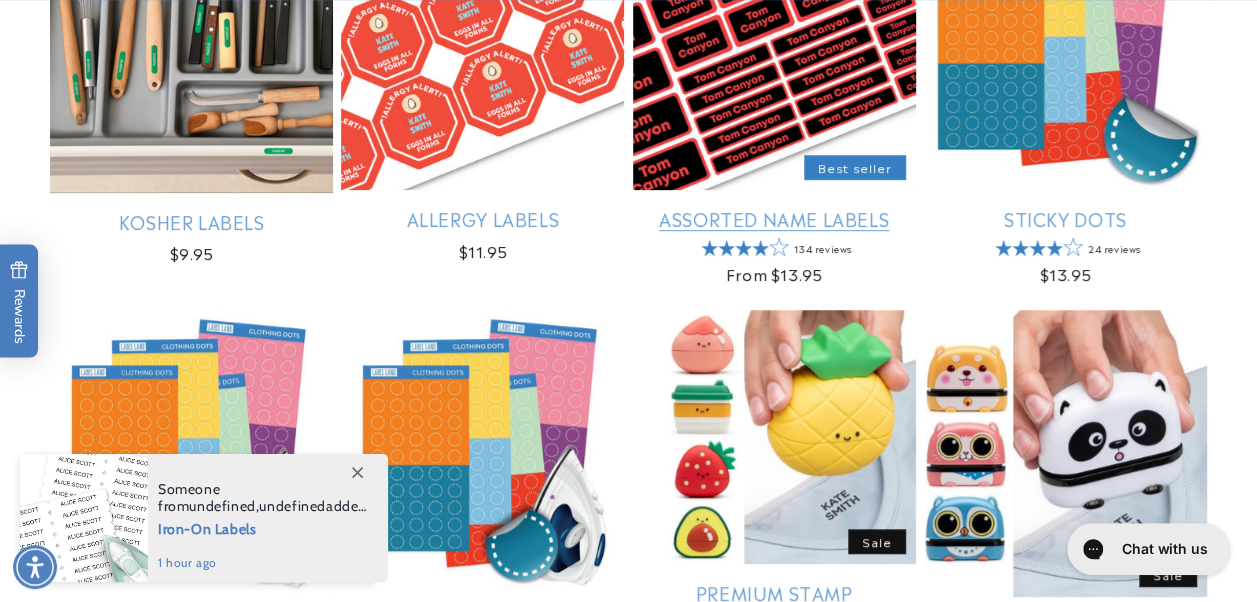 click on "Assorted Name Labels" at bounding box center [774, 218] 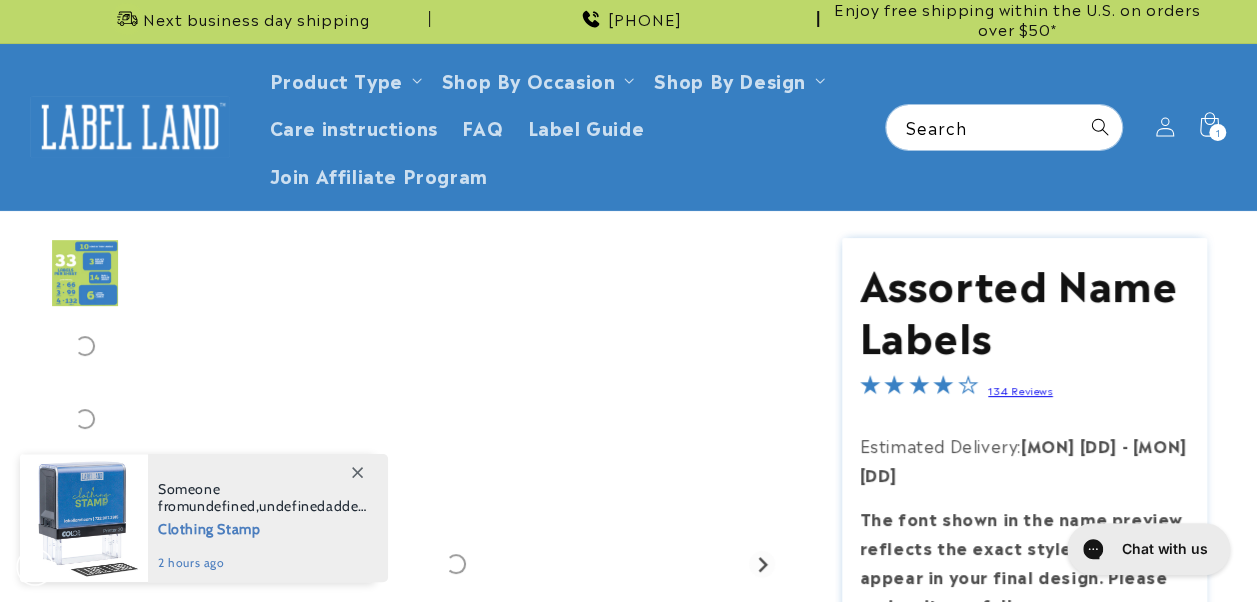 scroll, scrollTop: 213, scrollLeft: 0, axis: vertical 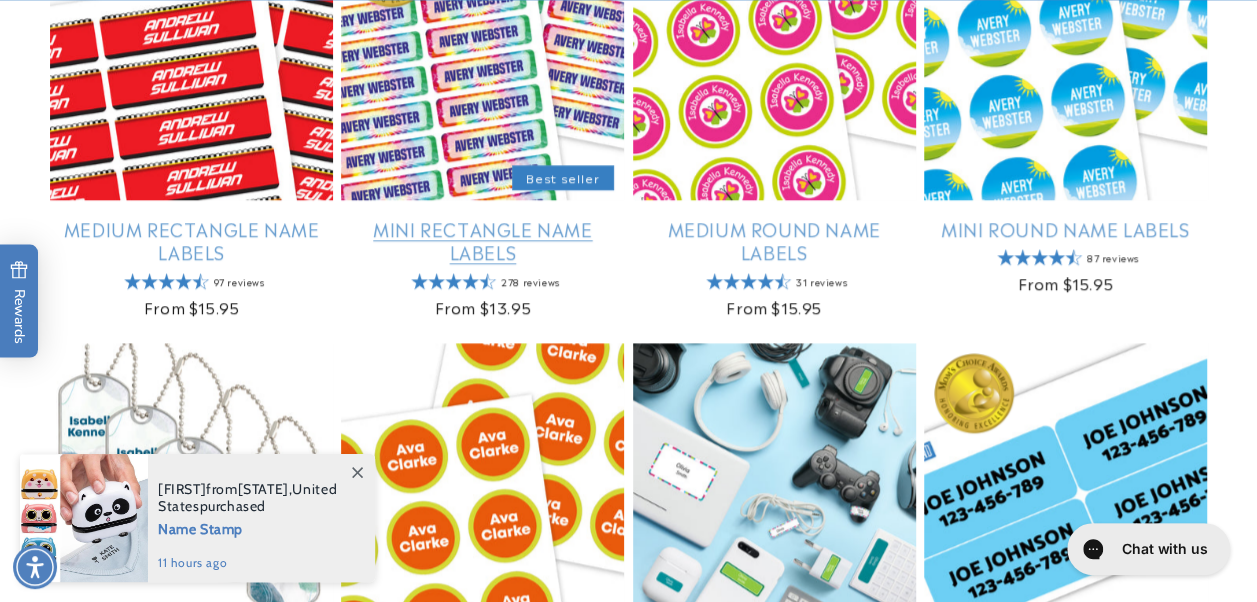 click on "Mini Rectangle Name Labels" at bounding box center [482, 240] 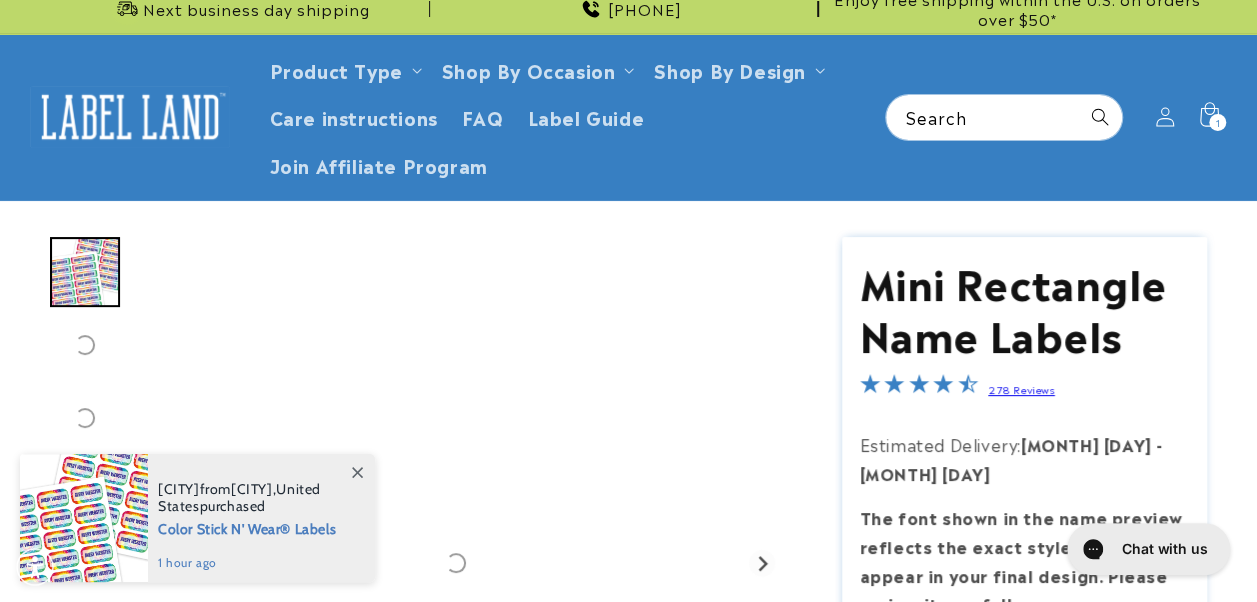 scroll, scrollTop: 500, scrollLeft: 0, axis: vertical 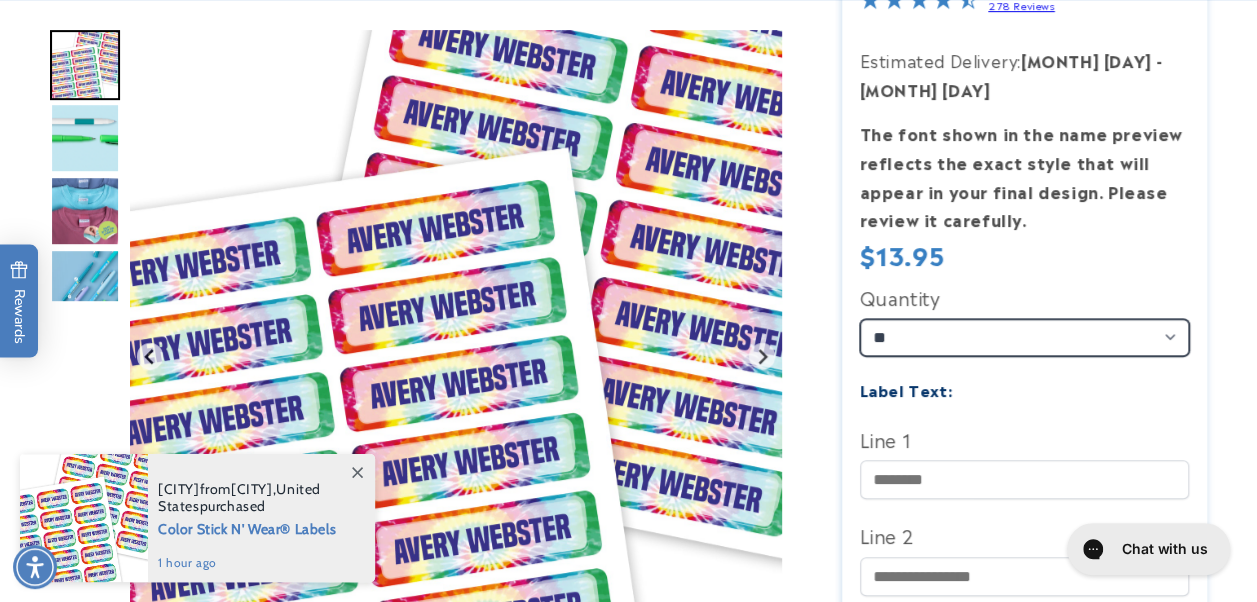 click on "**
**
**" at bounding box center [1025, 337] 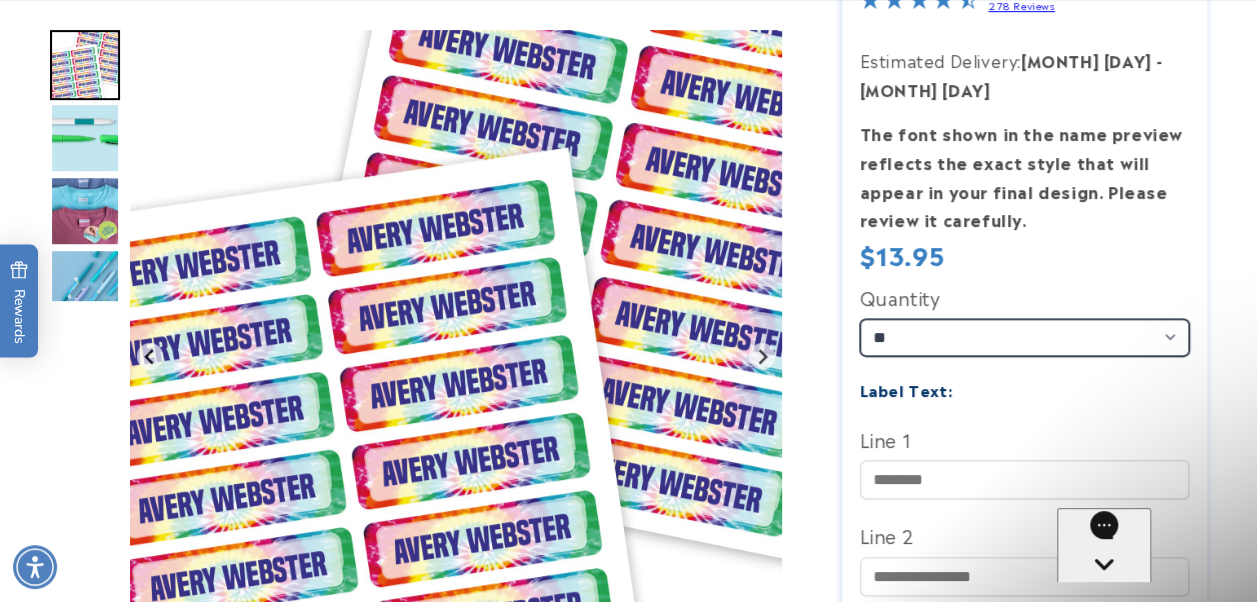 scroll, scrollTop: 0, scrollLeft: 0, axis: both 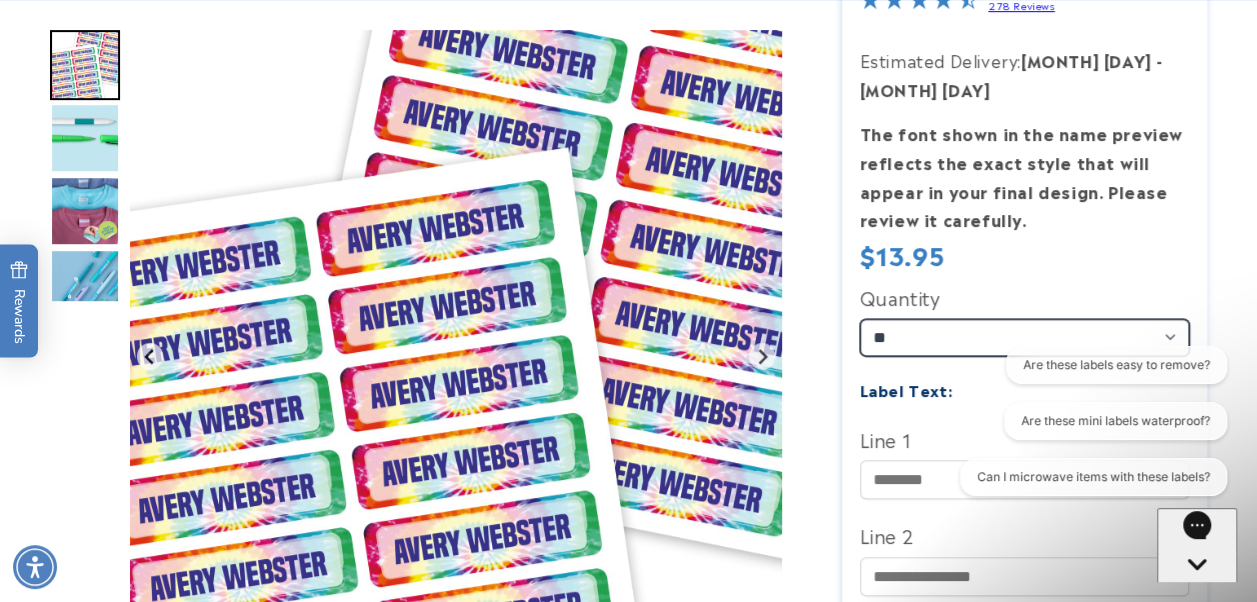 select on "**" 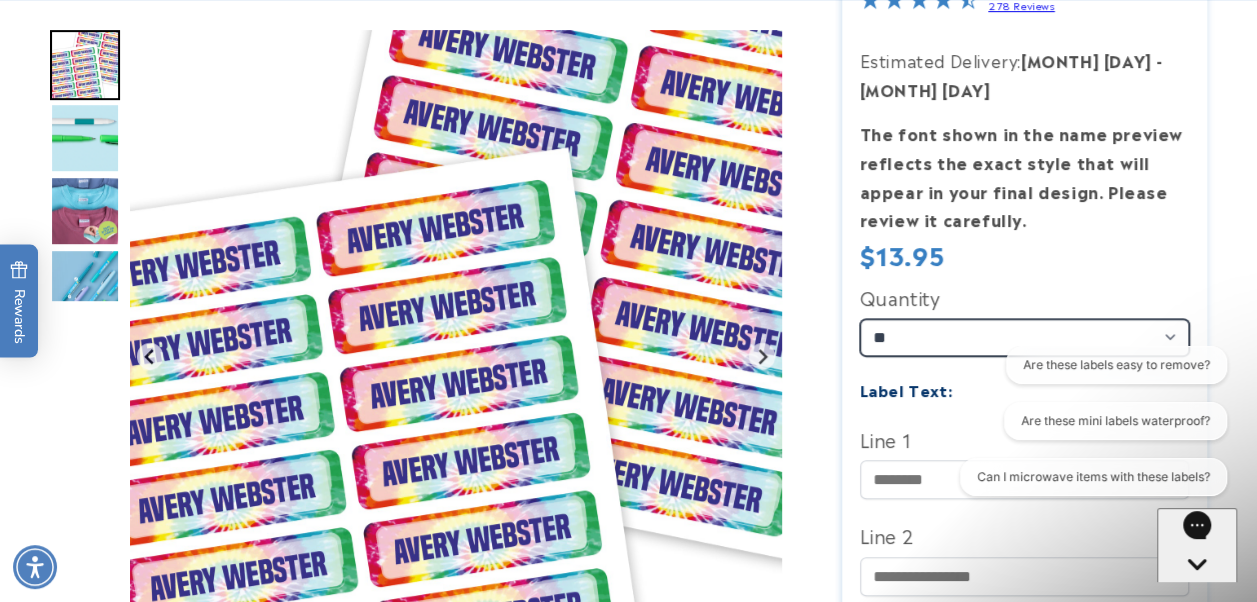 click on "**
**
**" at bounding box center (1025, 337) 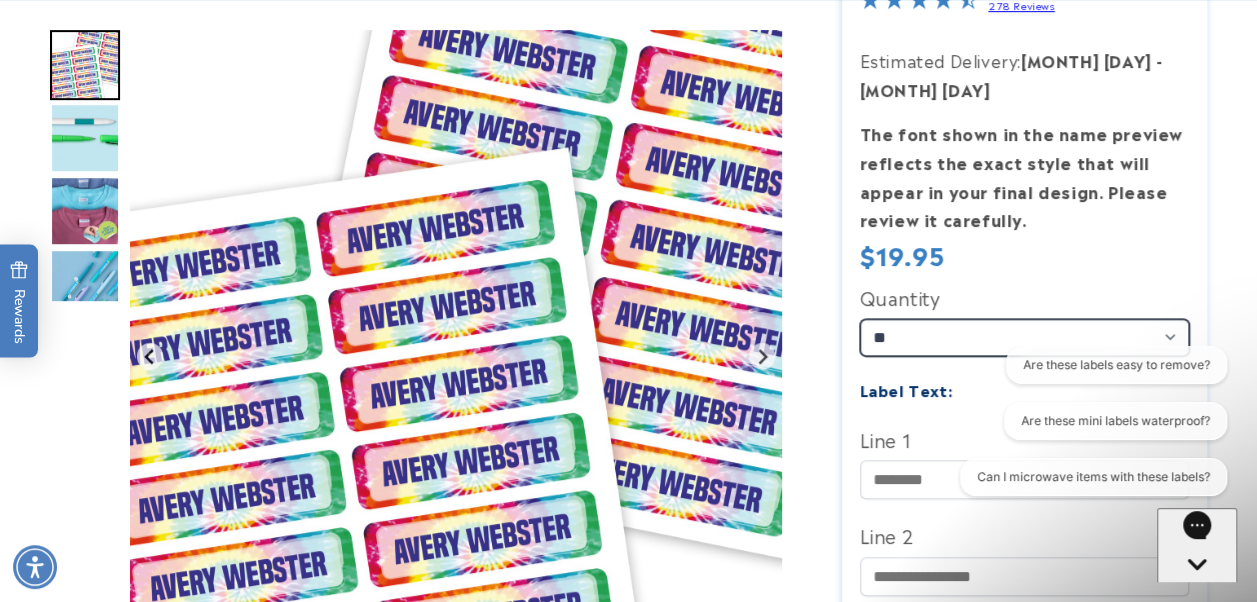 type 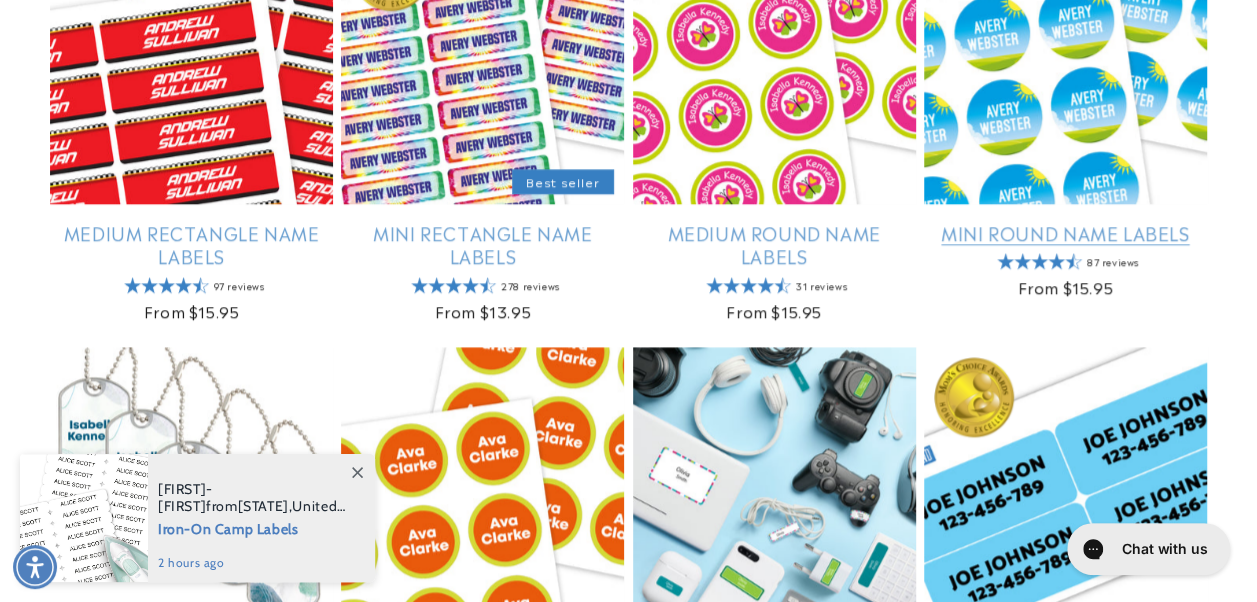 scroll, scrollTop: 1300, scrollLeft: 0, axis: vertical 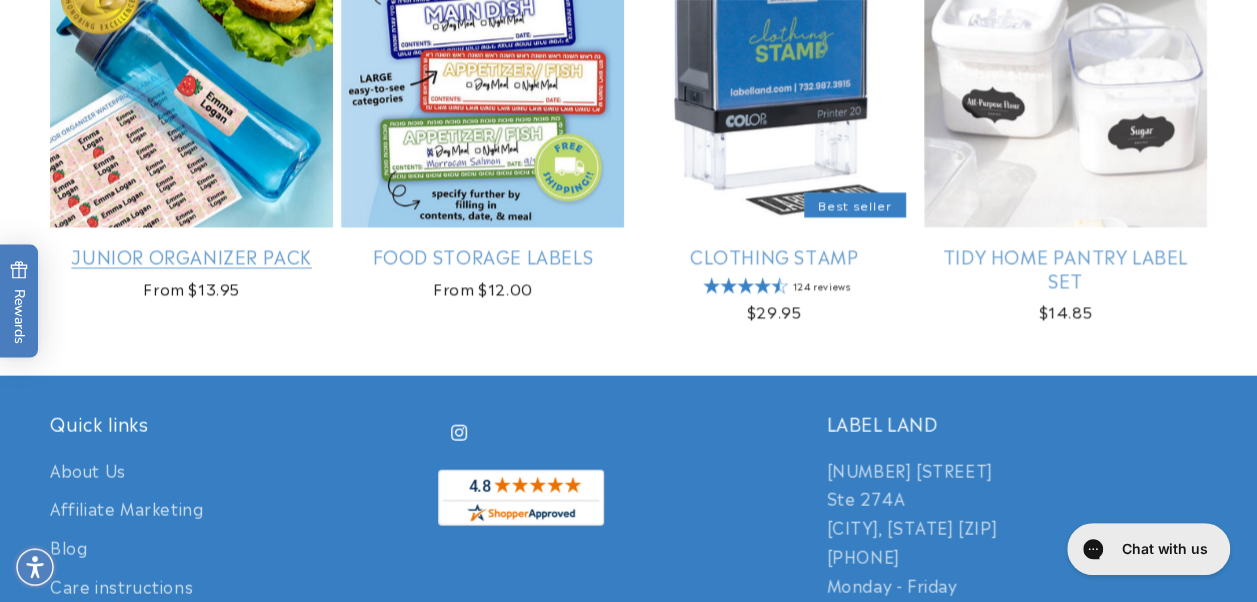 click on "Junior Organizer Pack" at bounding box center [191, 256] 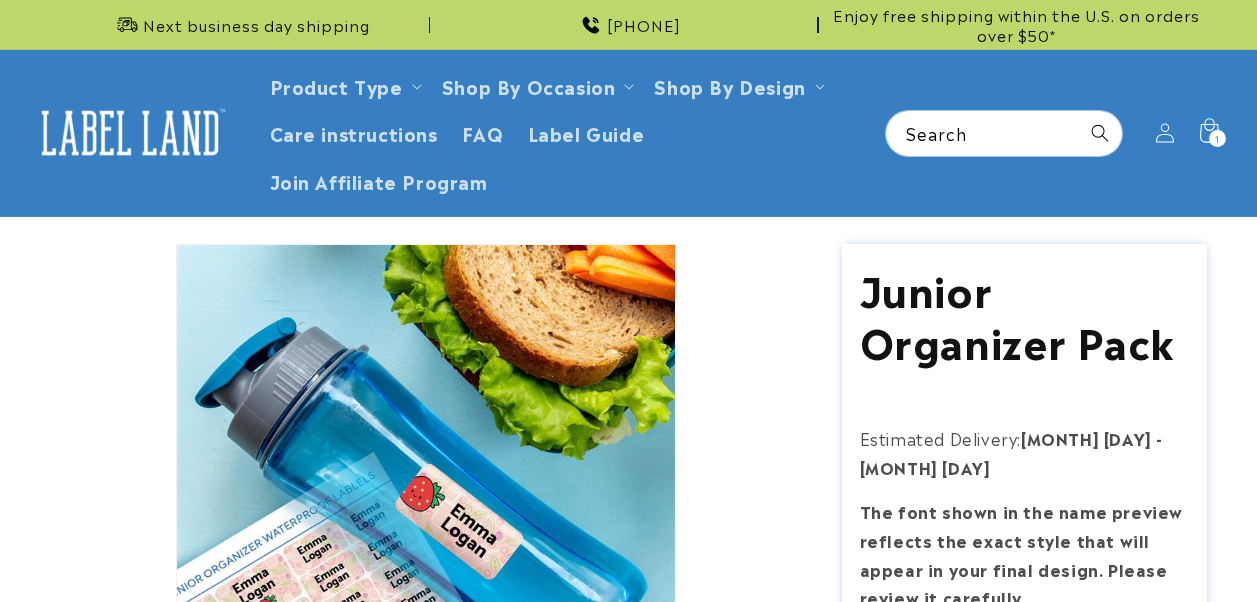 scroll, scrollTop: 0, scrollLeft: 0, axis: both 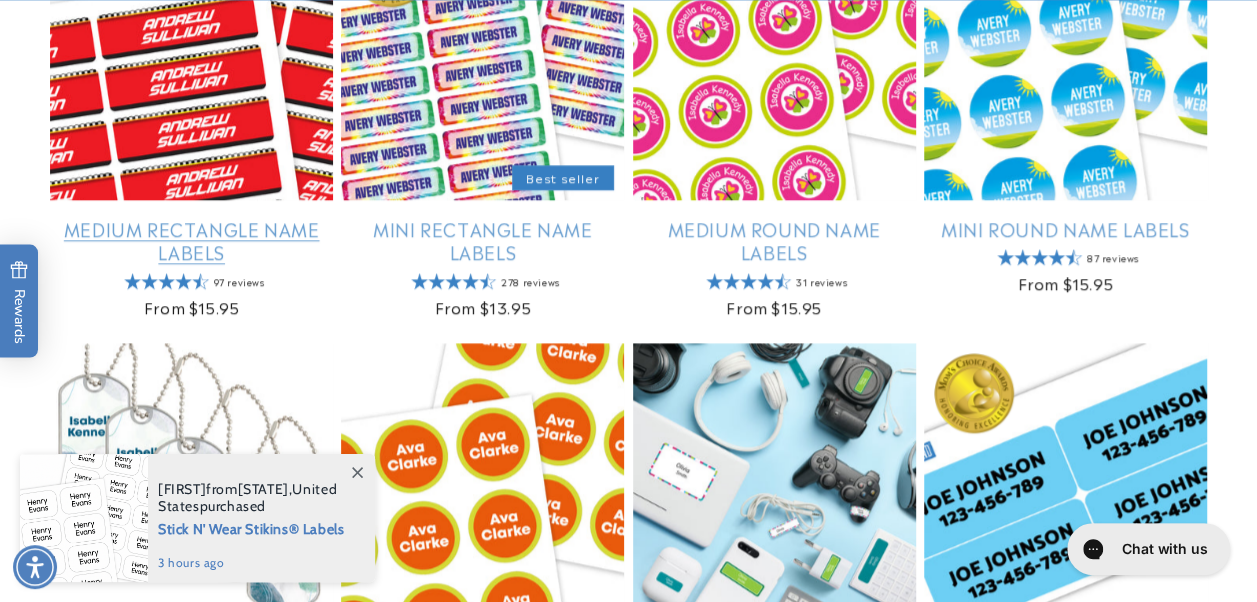 click on "Medium Rectangle Name Labels" at bounding box center (191, 240) 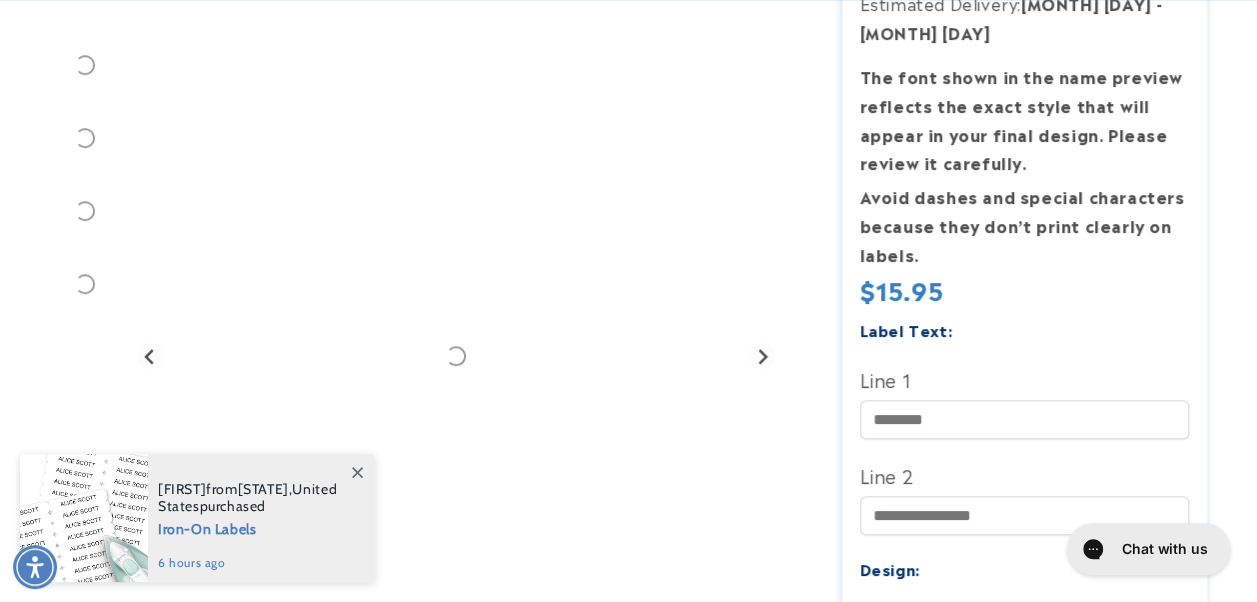 scroll, scrollTop: 900, scrollLeft: 0, axis: vertical 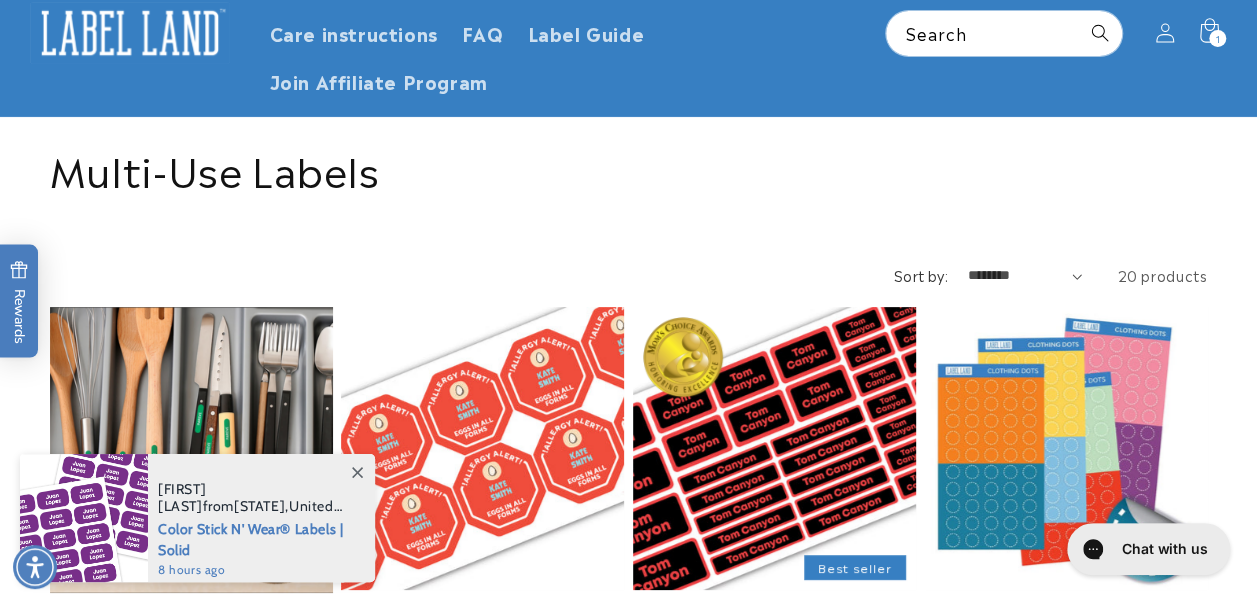 click on "Assorted Name Labels" at bounding box center [774, 618] 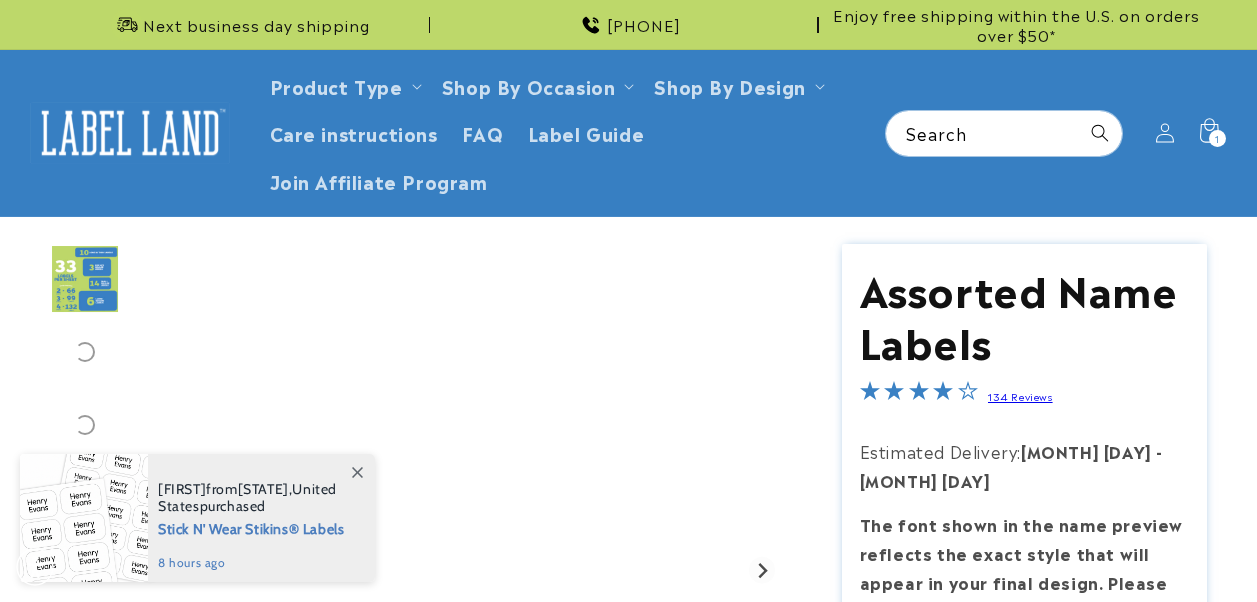 scroll, scrollTop: 0, scrollLeft: 0, axis: both 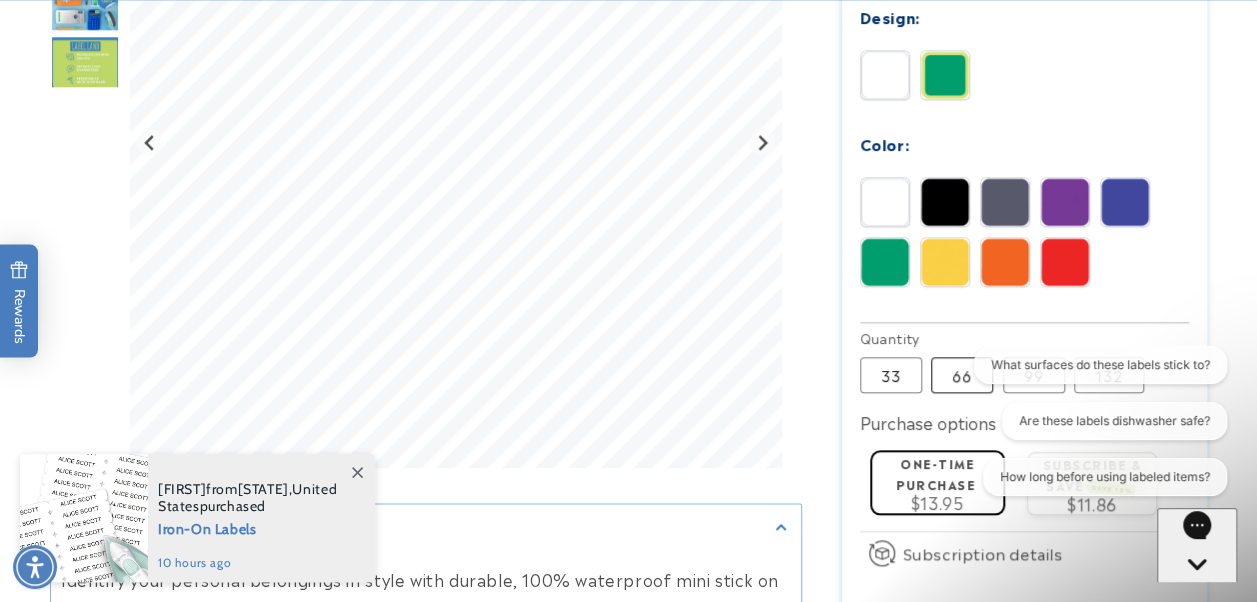 click on "66 Variant sold out or unavailable" at bounding box center [962, 375] 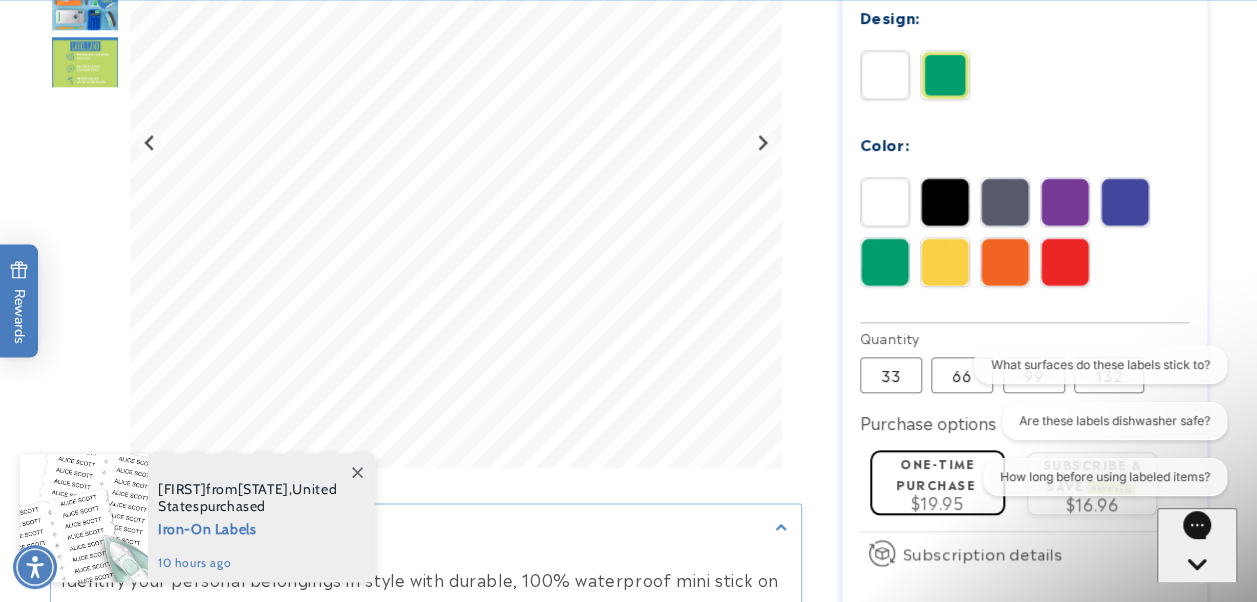 type 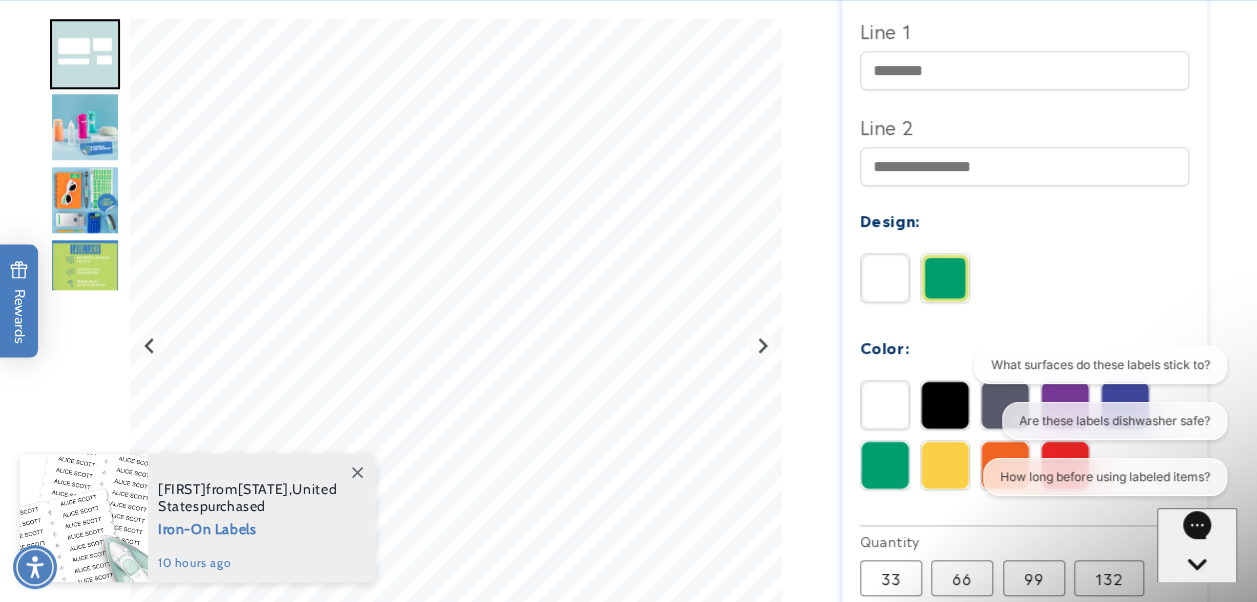 scroll, scrollTop: 800, scrollLeft: 0, axis: vertical 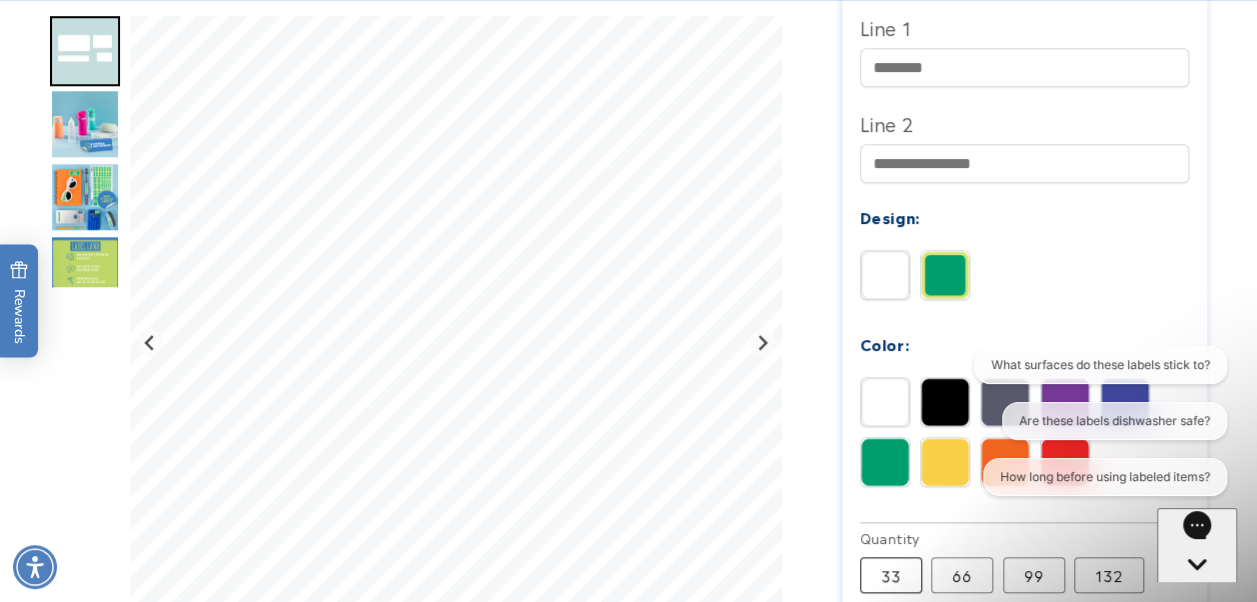 click on "33 Variant sold out or unavailable" at bounding box center [891, 575] 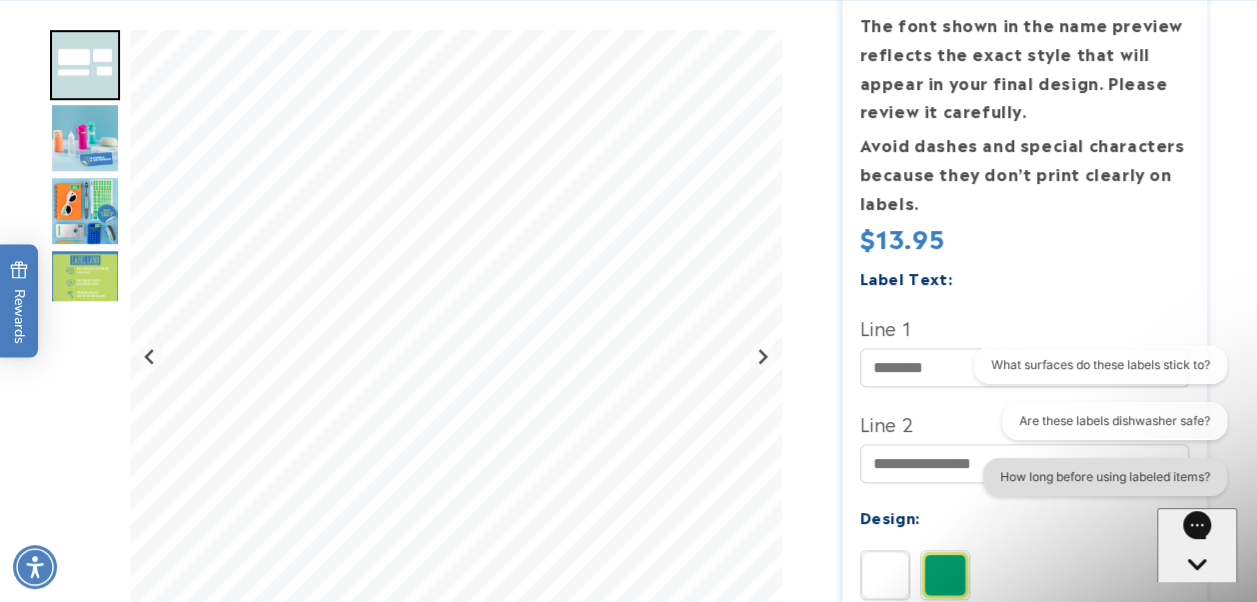 scroll, scrollTop: 900, scrollLeft: 0, axis: vertical 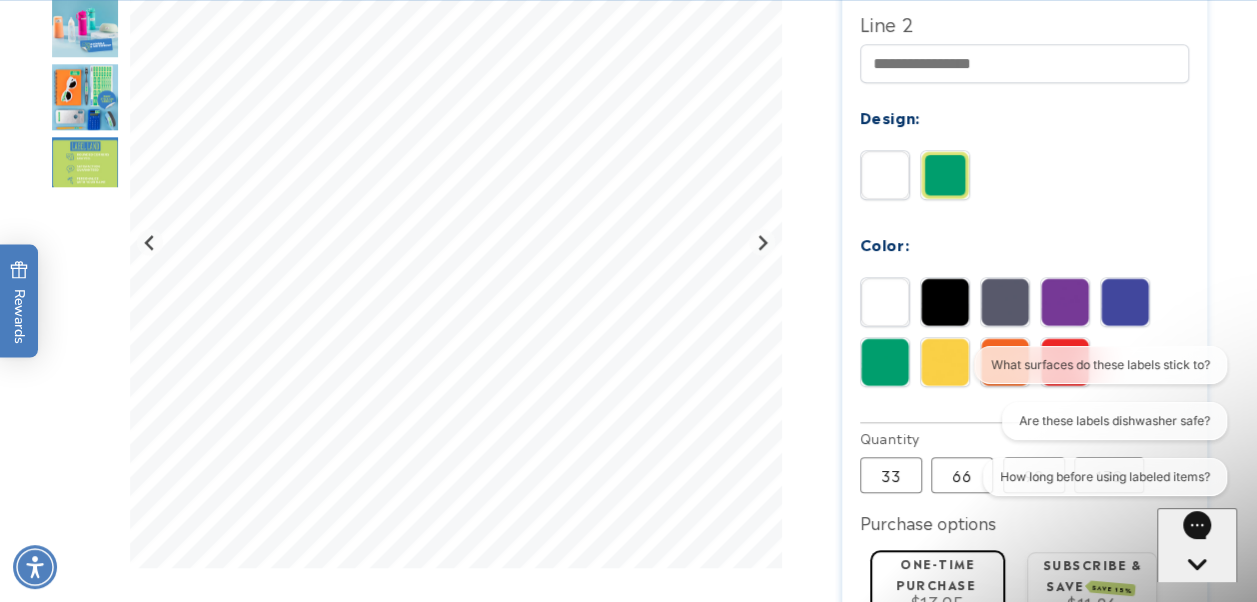 click at bounding box center [1125, 302] 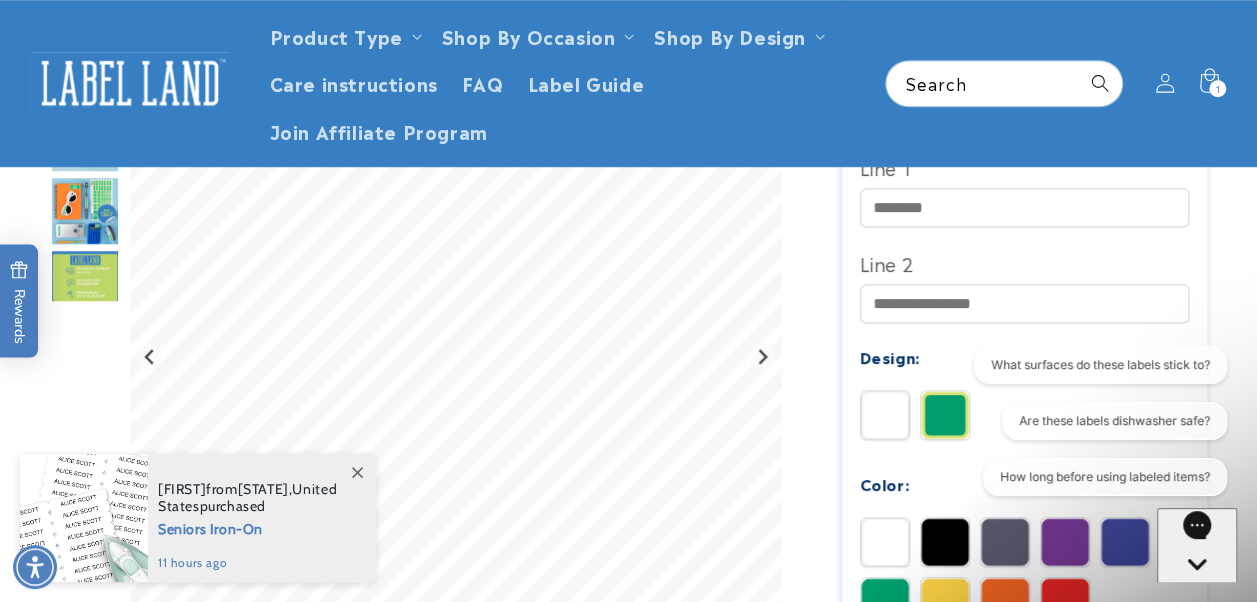 scroll, scrollTop: 600, scrollLeft: 0, axis: vertical 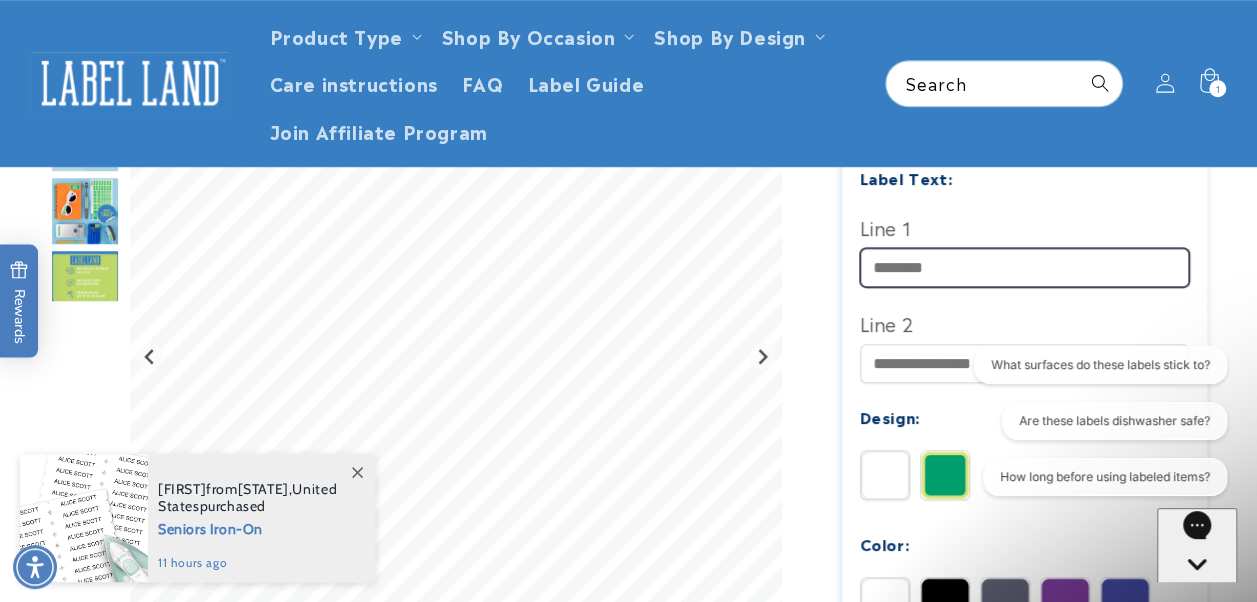 click on "Line 1" at bounding box center [1025, 267] 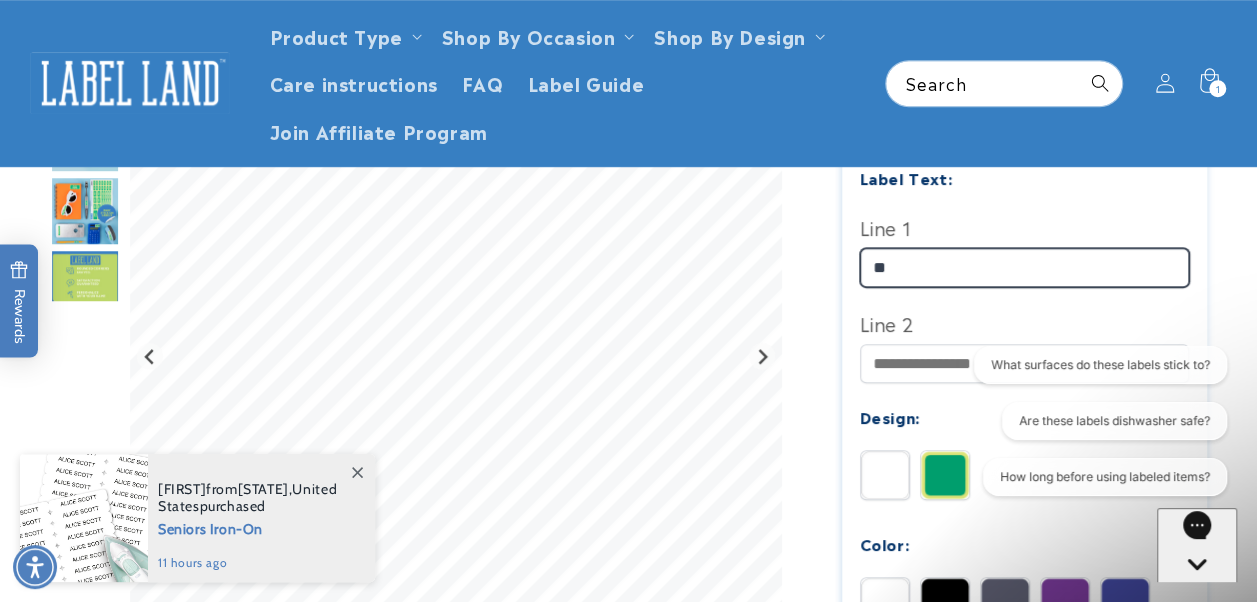 type on "*" 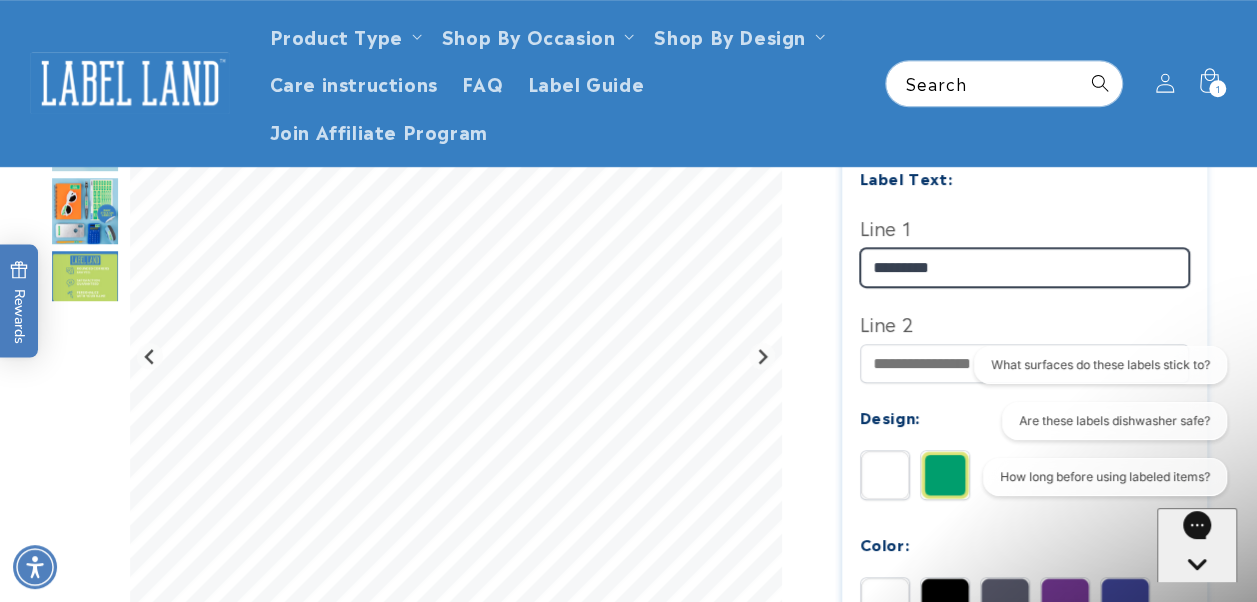 type on "*********" 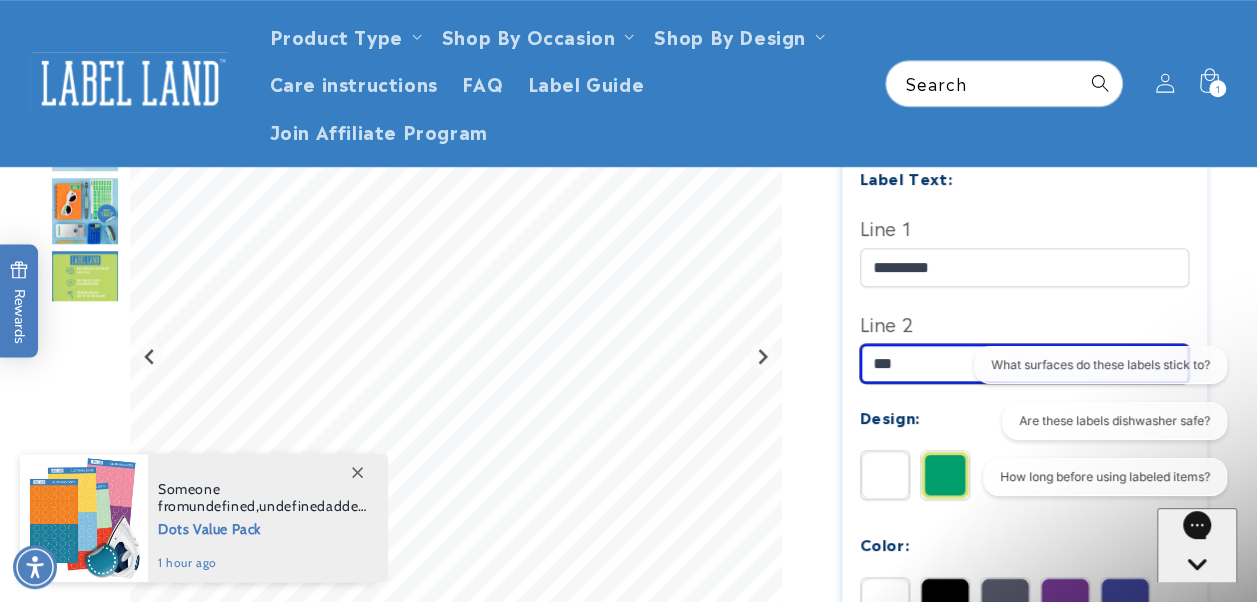 type on "**********" 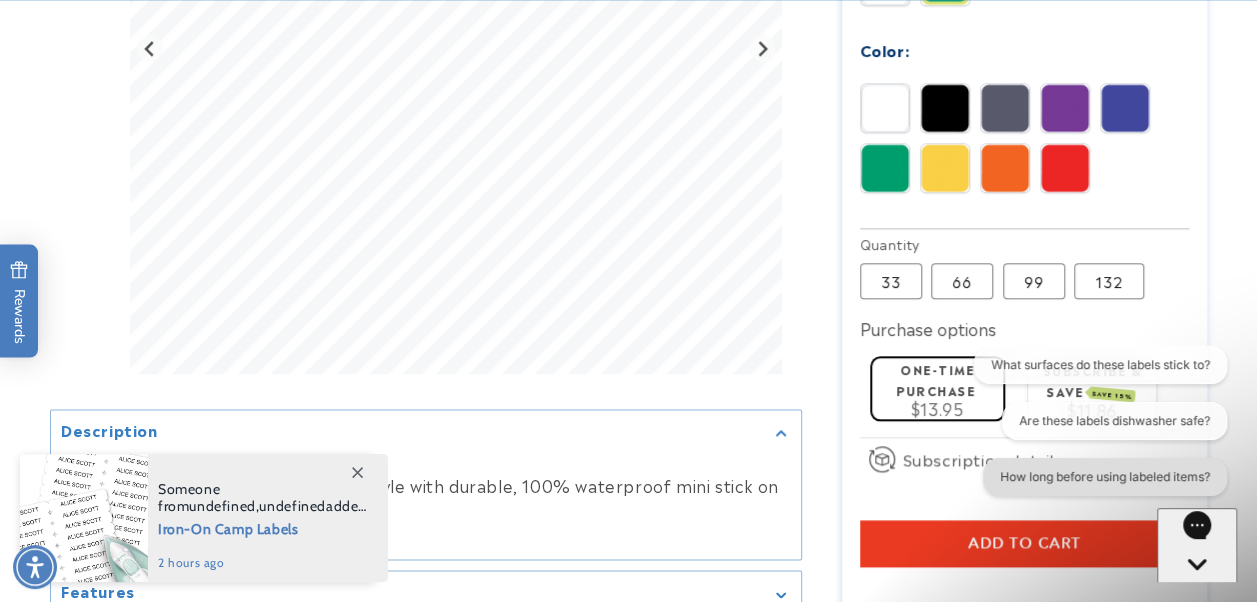 scroll, scrollTop: 1124, scrollLeft: 0, axis: vertical 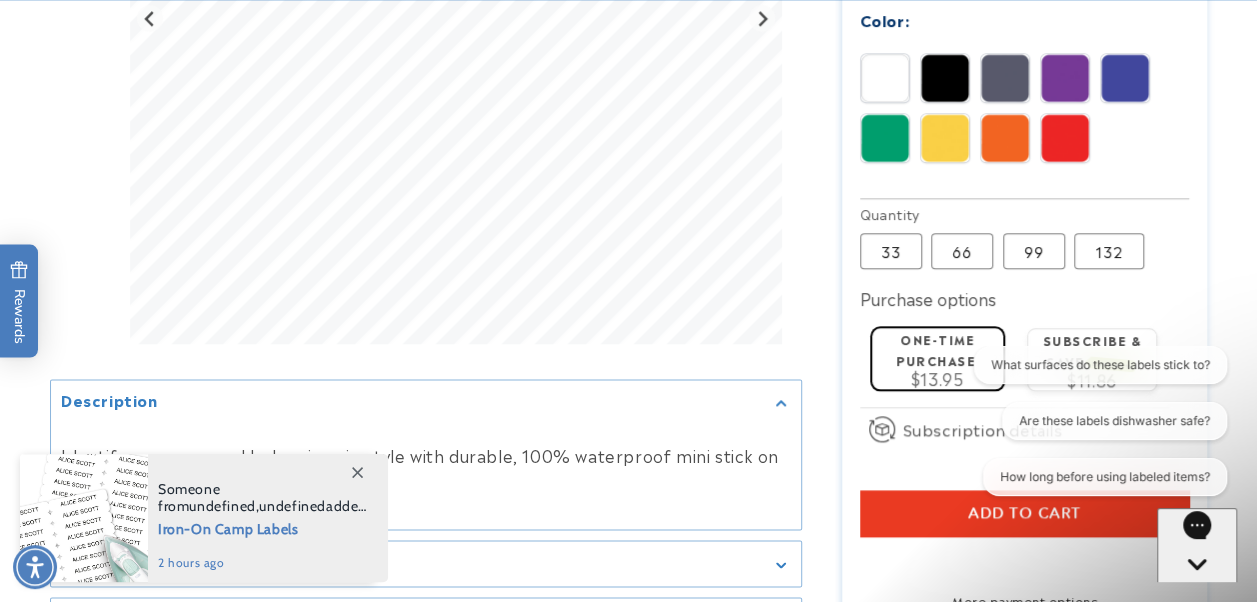 drag, startPoint x: 959, startPoint y: 218, endPoint x: 992, endPoint y: 232, distance: 35.846897 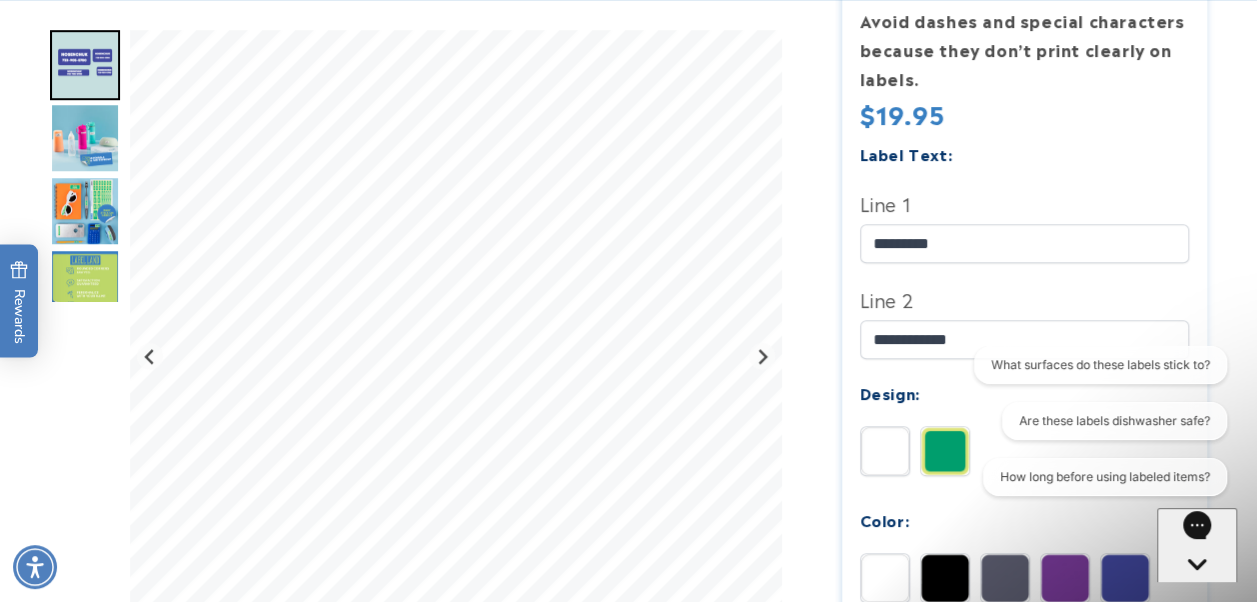 scroll, scrollTop: 924, scrollLeft: 0, axis: vertical 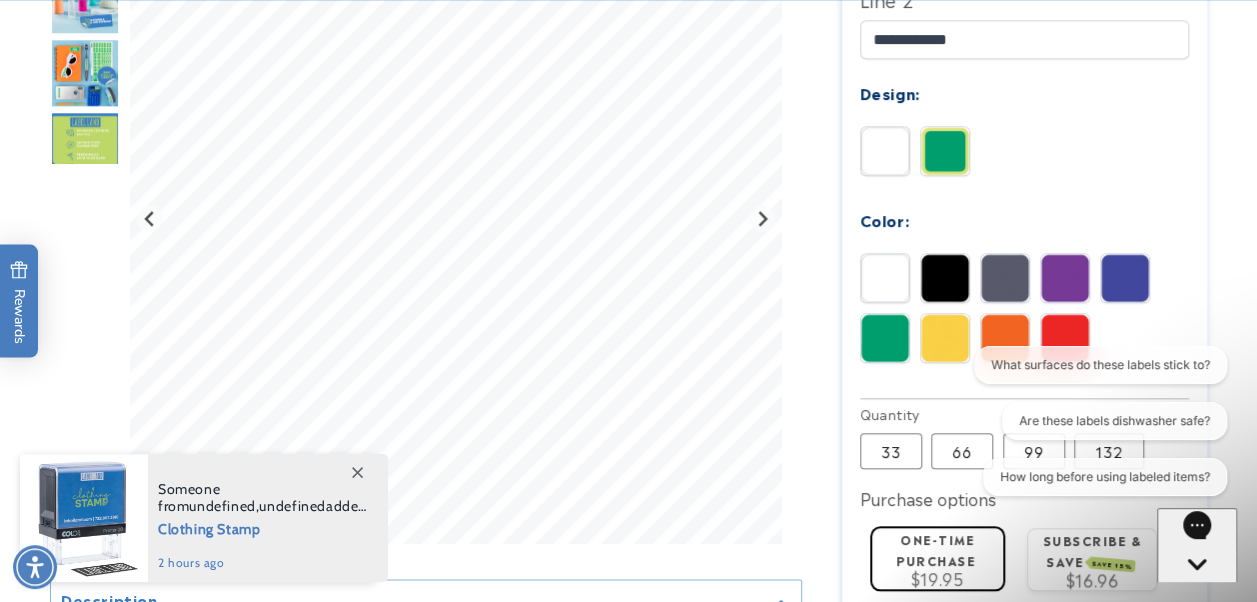 click 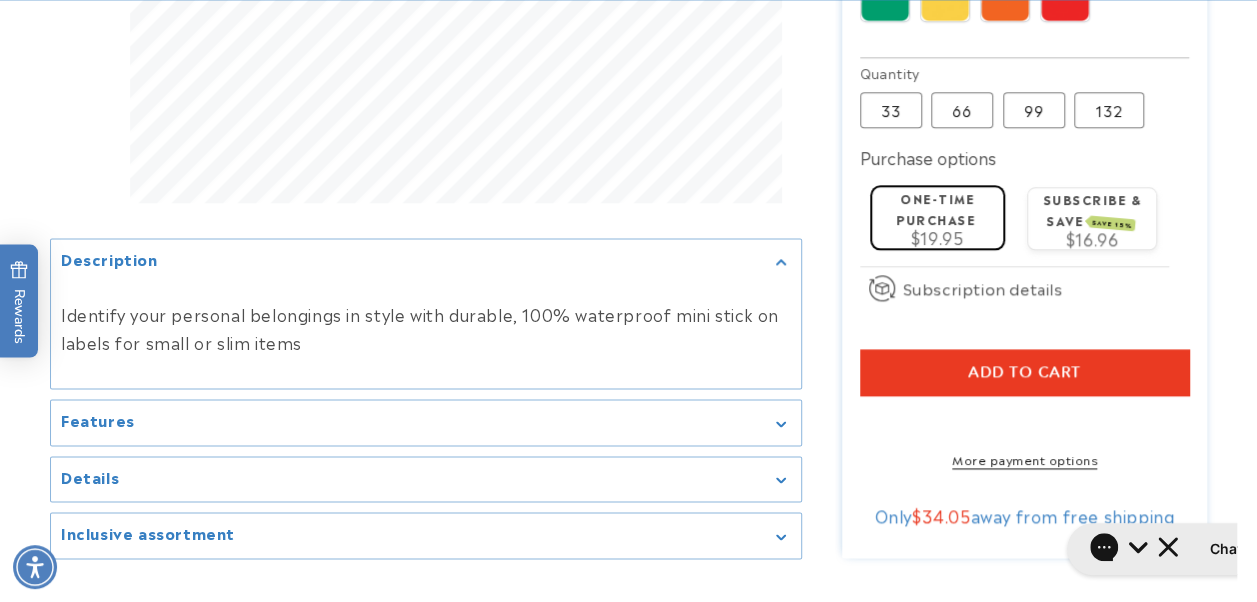 scroll, scrollTop: 1324, scrollLeft: 0, axis: vertical 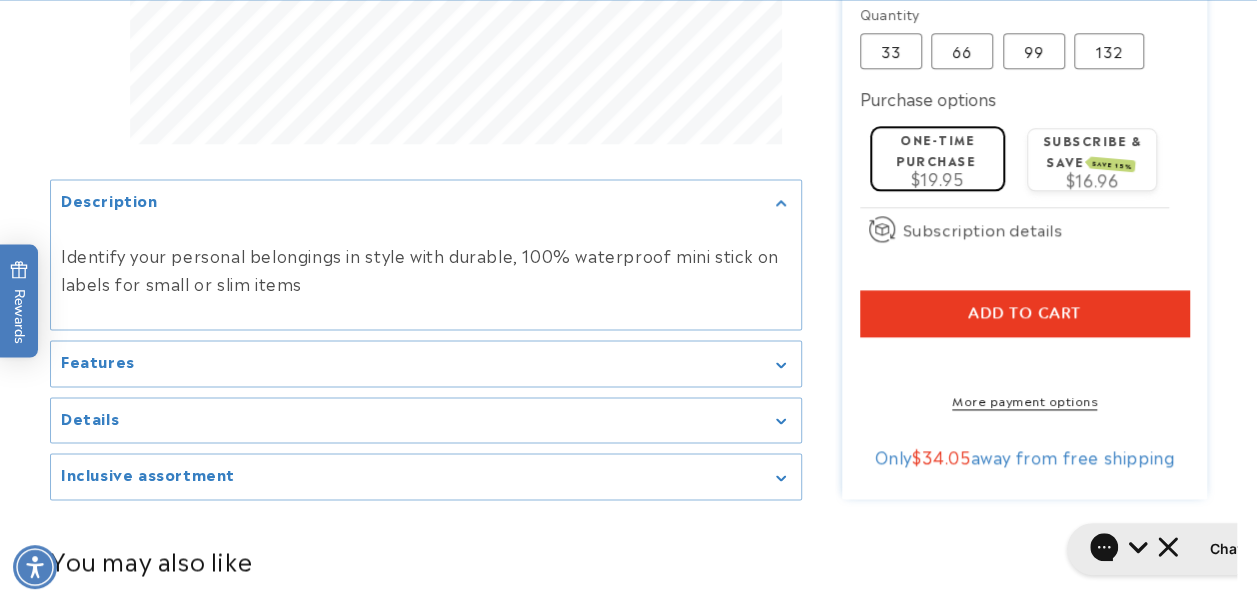click on "Features" at bounding box center (426, 363) 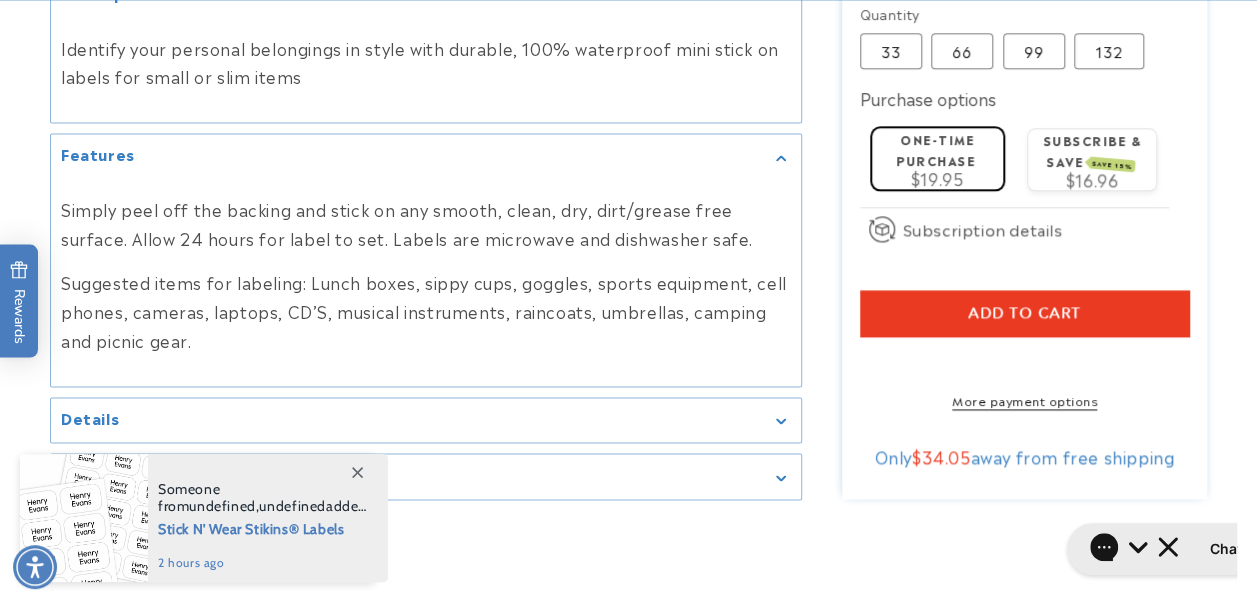 click on "Features
Simply peel off the backing and stick on any smooth, clean, dry, dirt/grease free surface. Allow 24 hours for label to set. Labels are microwave and dishwasher safe. Suggested items for labeling: Lunch boxes, sippy cups, goggles, sports equipment, cell phones, cameras, laptops, CD’S, musical instruments, raincoats, umbrellas, camping and picnic gear." at bounding box center [426, 259] 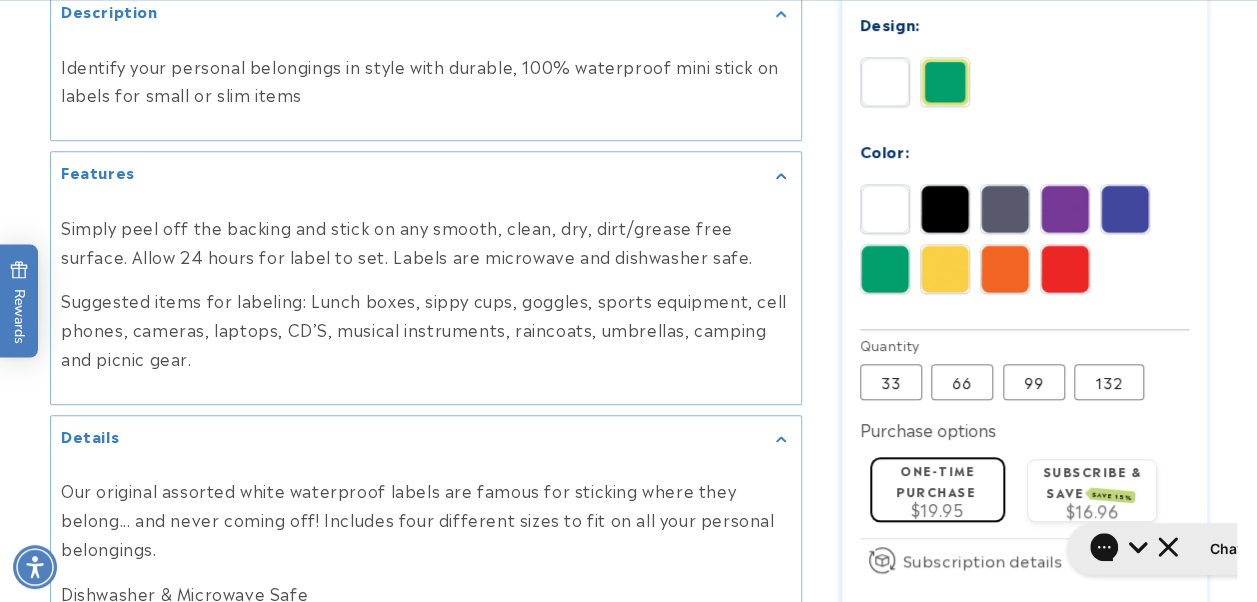 scroll, scrollTop: 1124, scrollLeft: 0, axis: vertical 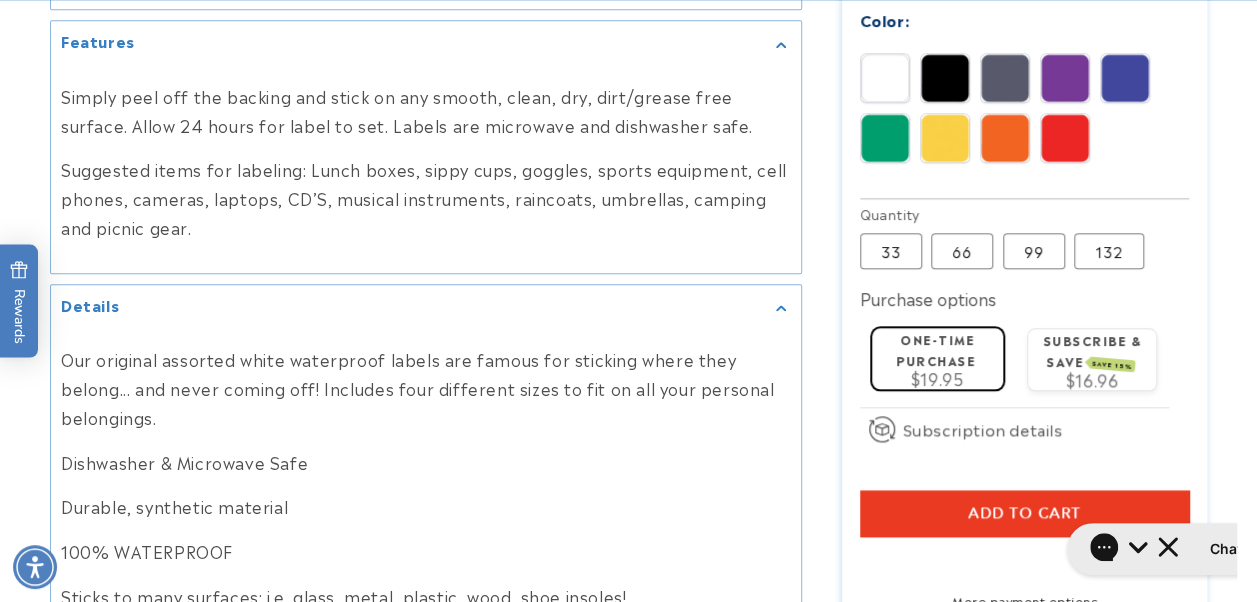 click on "Add to cart" at bounding box center [1024, 513] 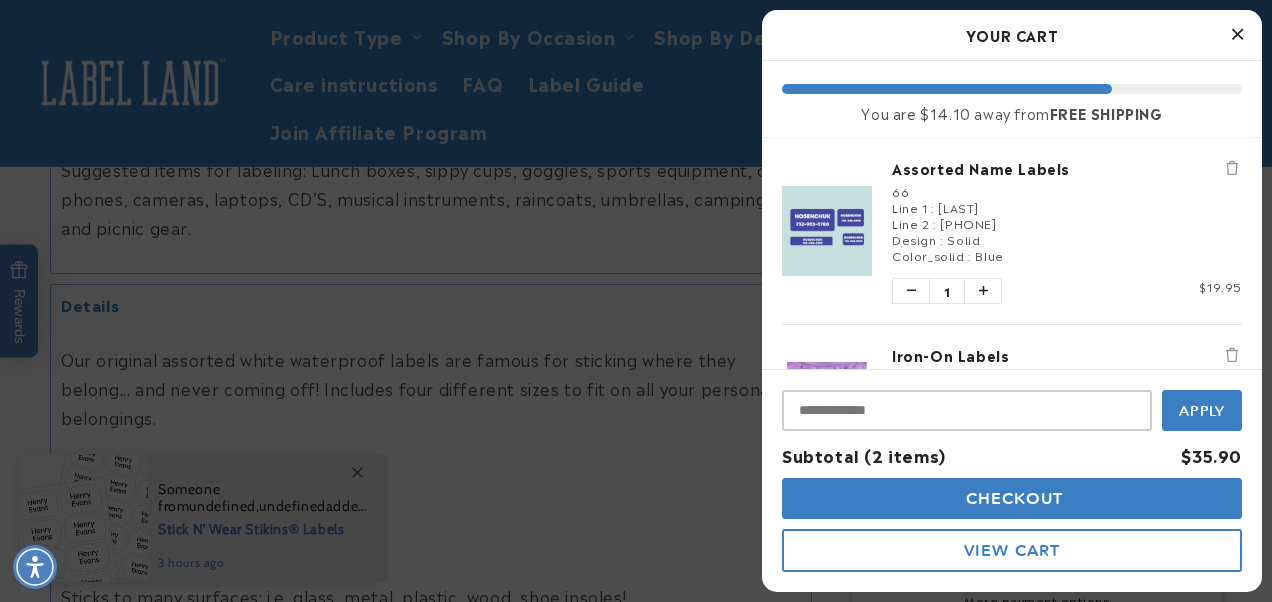 click at bounding box center [1237, 34] 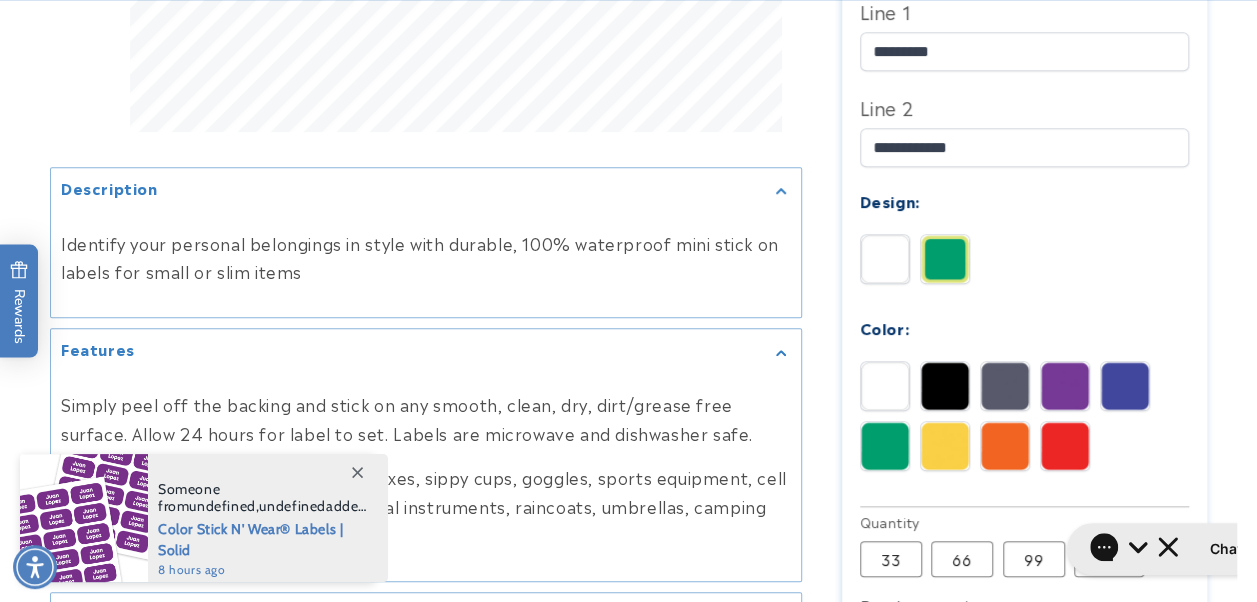 scroll, scrollTop: 1024, scrollLeft: 0, axis: vertical 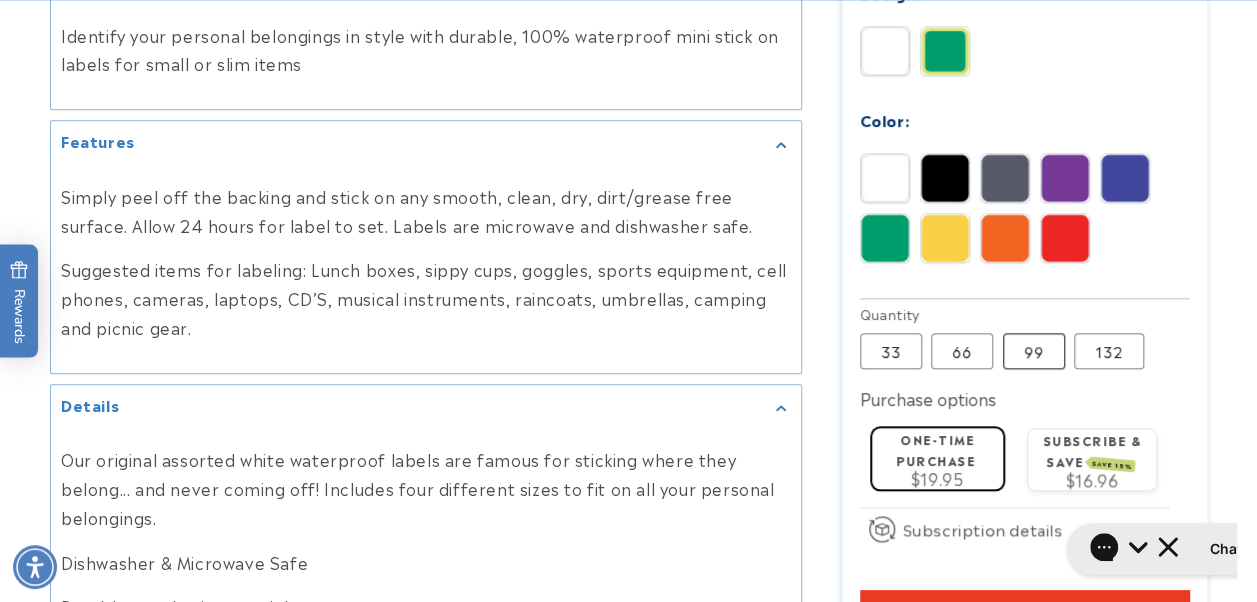click on "99 Variant sold out or unavailable" at bounding box center [1034, 351] 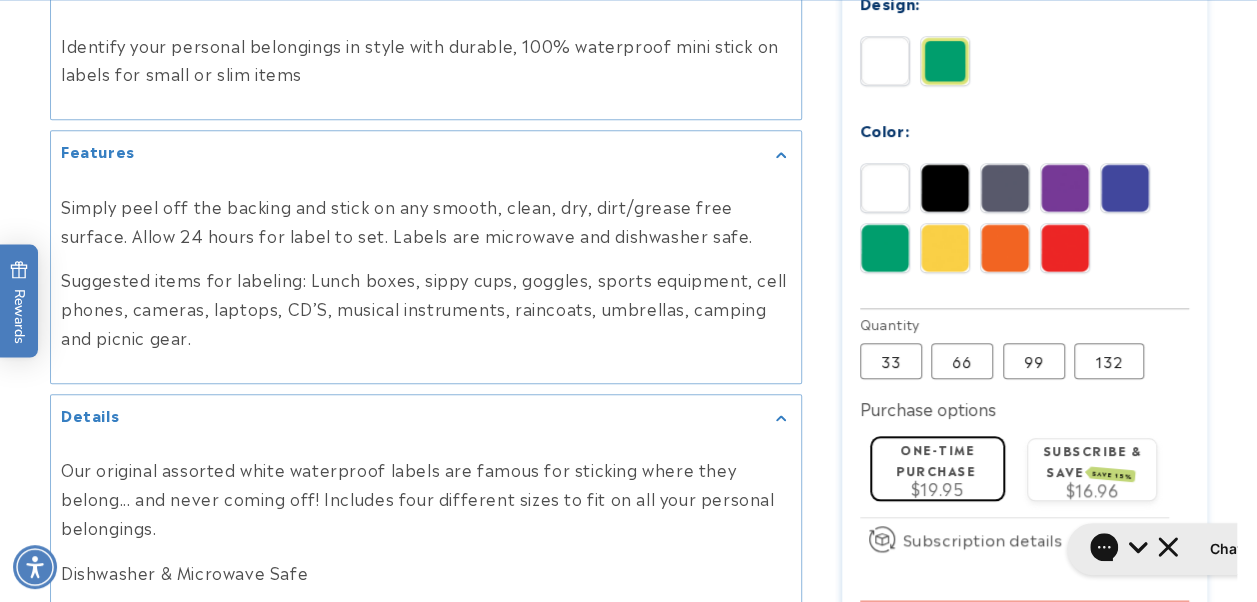 scroll, scrollTop: 1024, scrollLeft: 0, axis: vertical 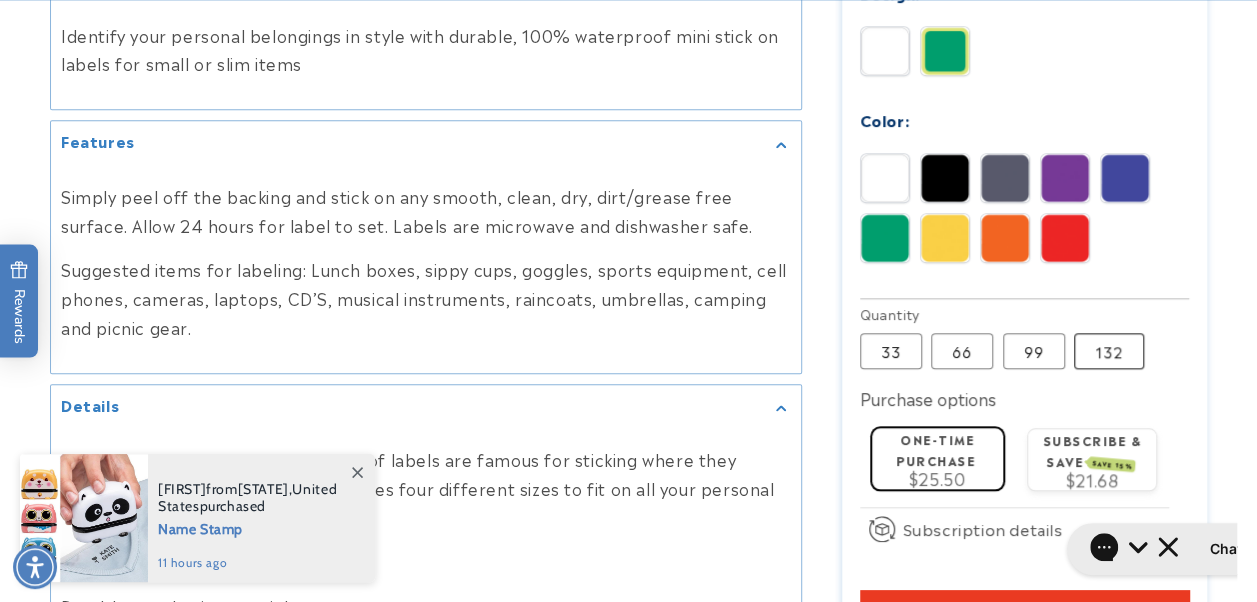 click on "132 Variant sold out or unavailable" at bounding box center [1109, 351] 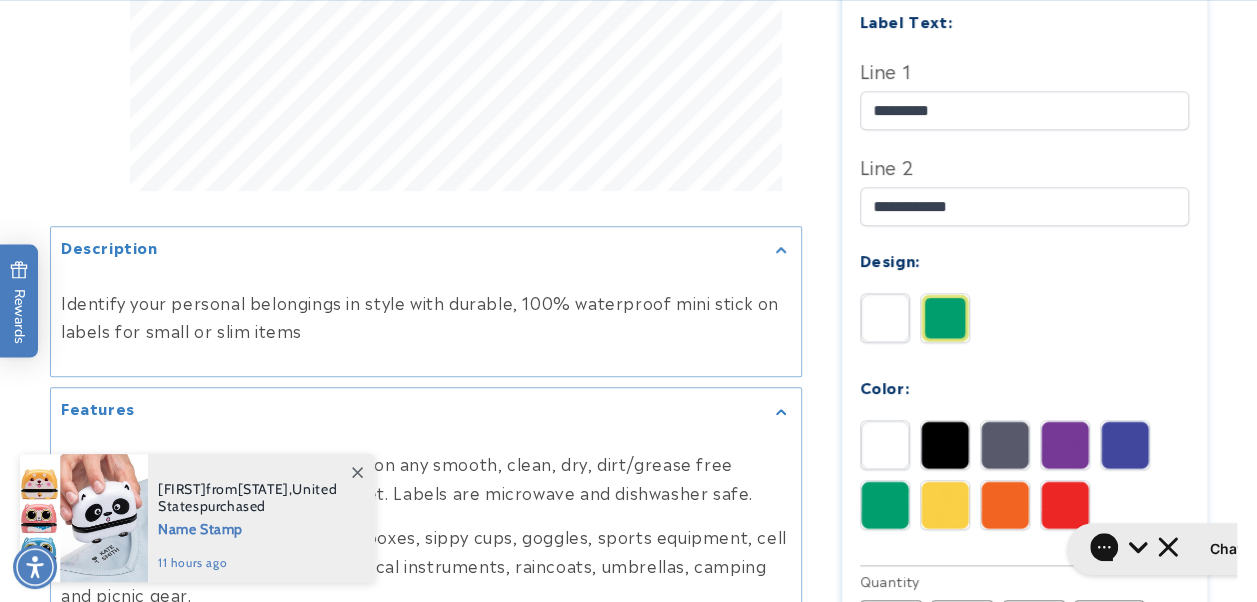 scroll, scrollTop: 924, scrollLeft: 0, axis: vertical 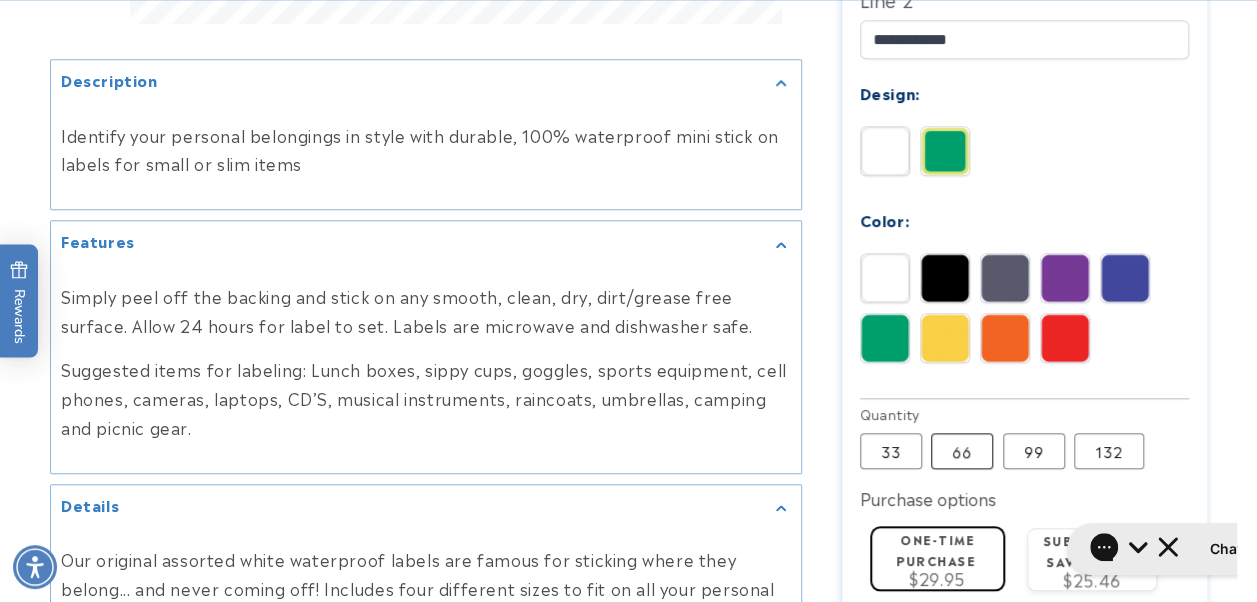 click on "66 Variant sold out or unavailable" at bounding box center (962, 451) 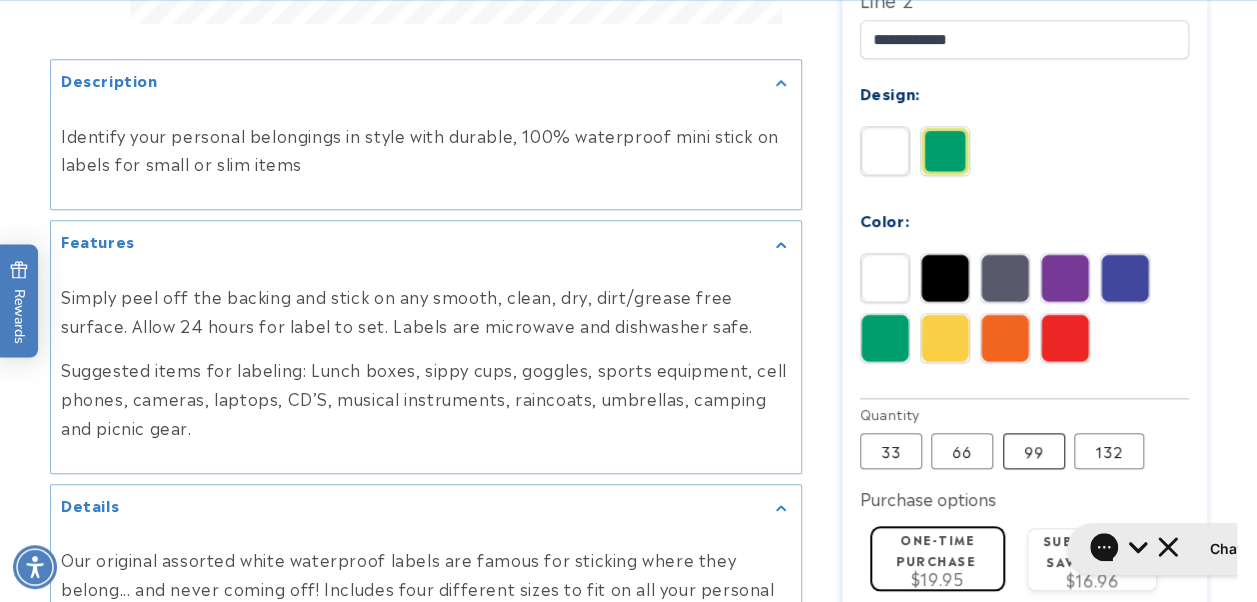 click on "99 Variant sold out or unavailable" at bounding box center [1034, 451] 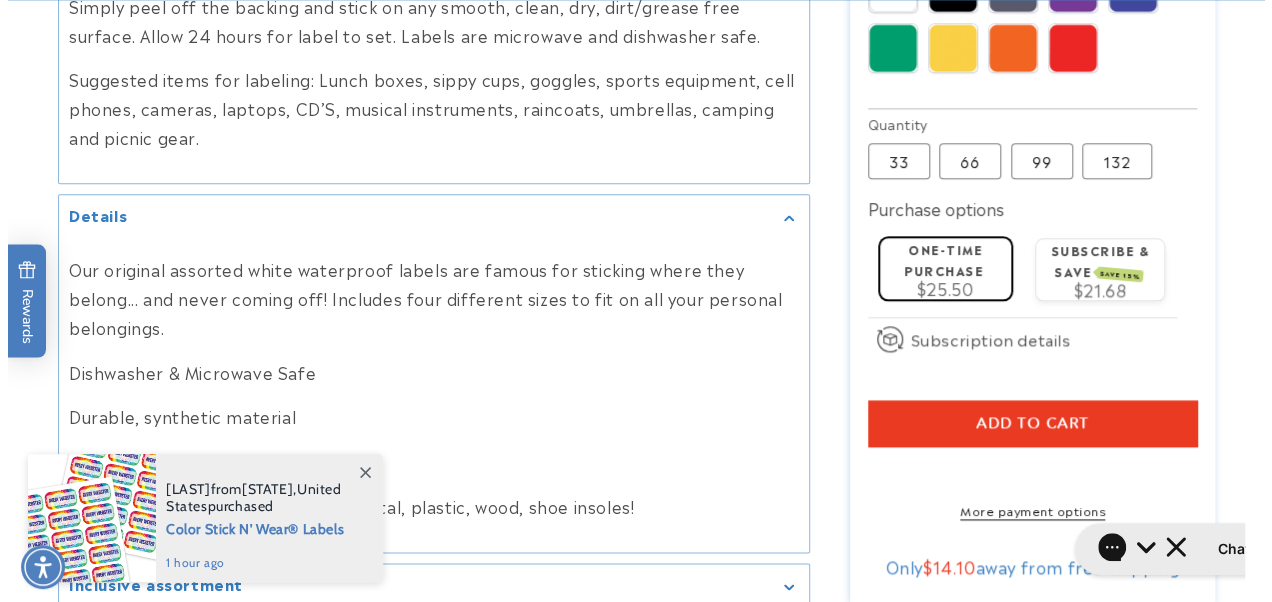 scroll, scrollTop: 1224, scrollLeft: 0, axis: vertical 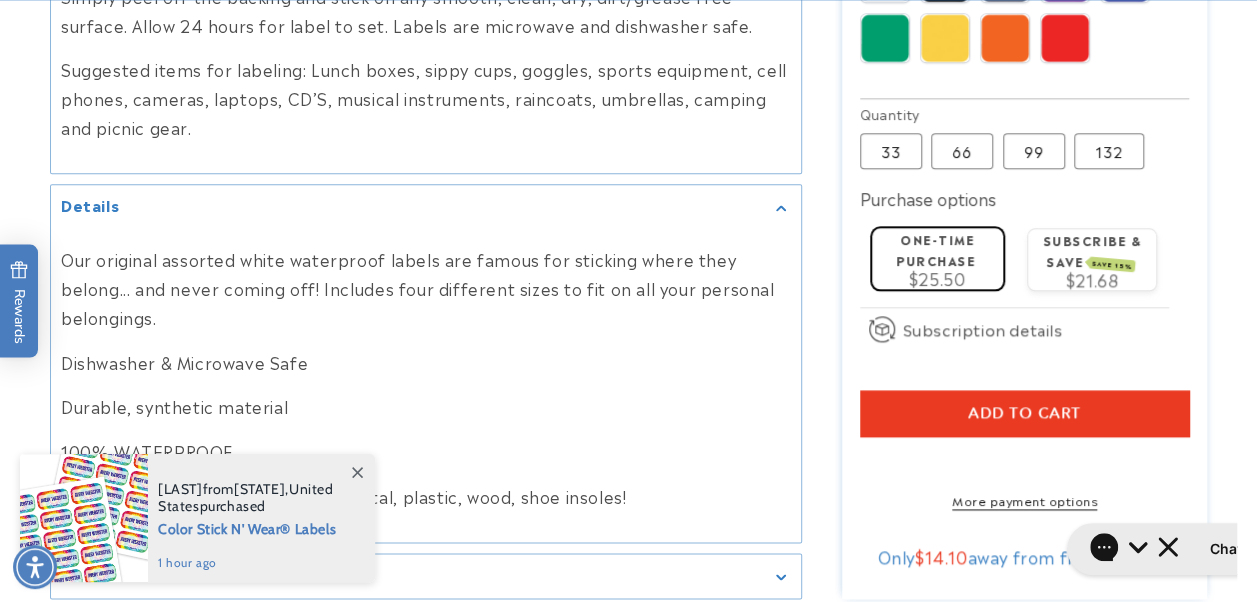 click on "Add to cart" at bounding box center [1024, 413] 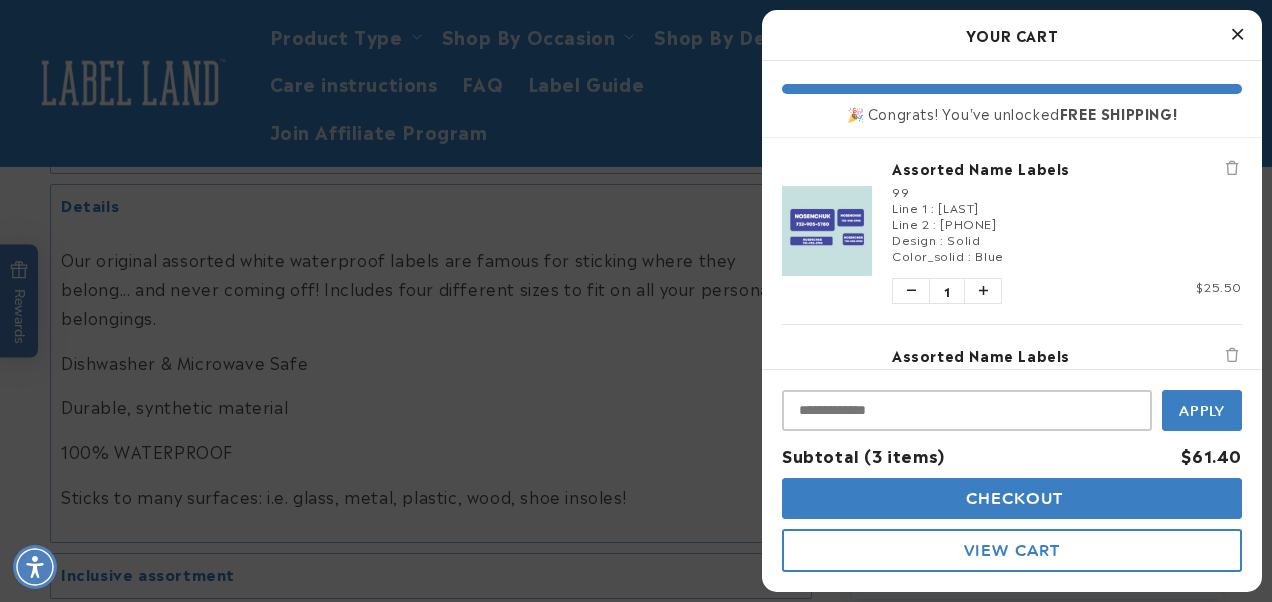 drag, startPoint x: 1266, startPoint y: 188, endPoint x: 1266, endPoint y: 162, distance: 26 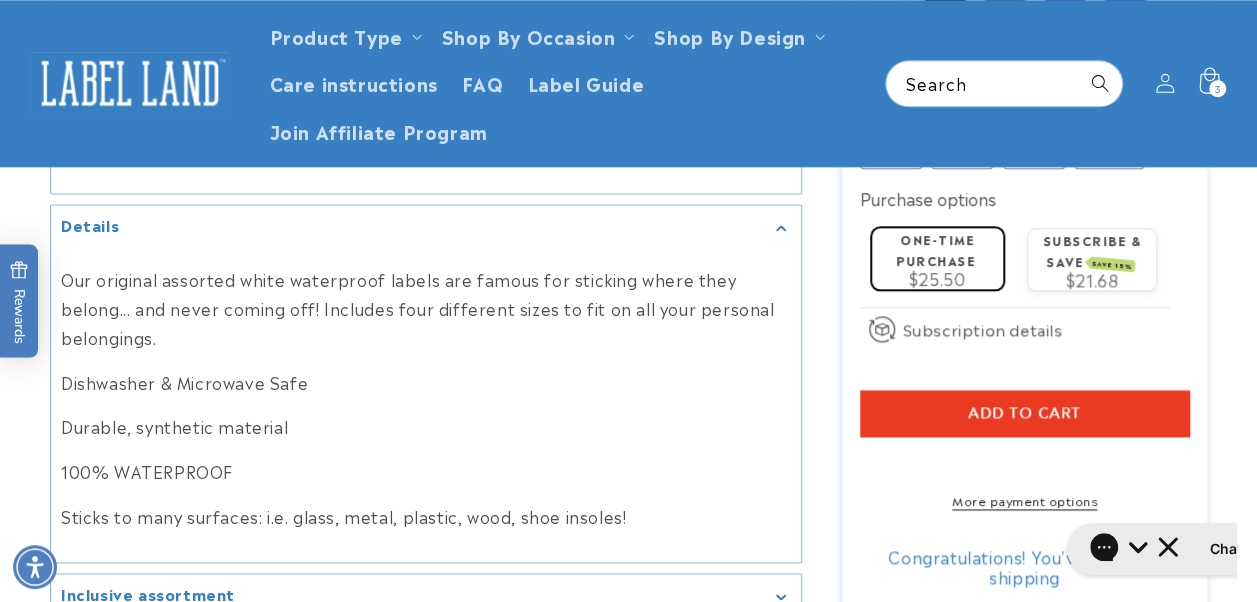 click on "3 3 items" at bounding box center [1217, 88] 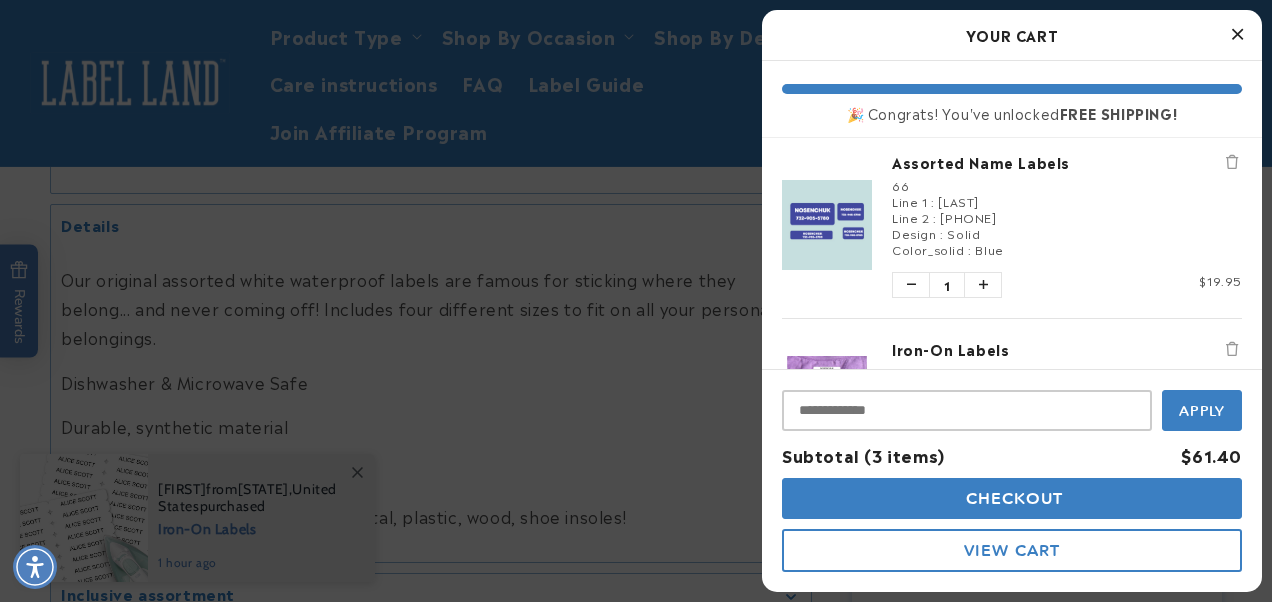scroll, scrollTop: 186, scrollLeft: 0, axis: vertical 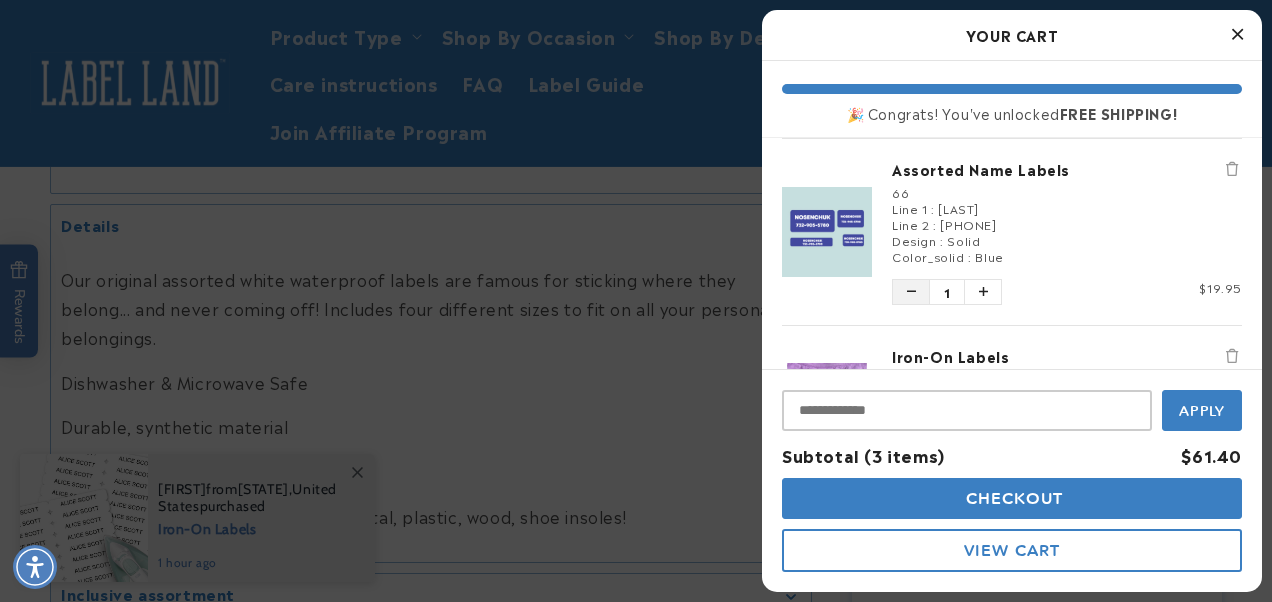 click at bounding box center (911, 292) 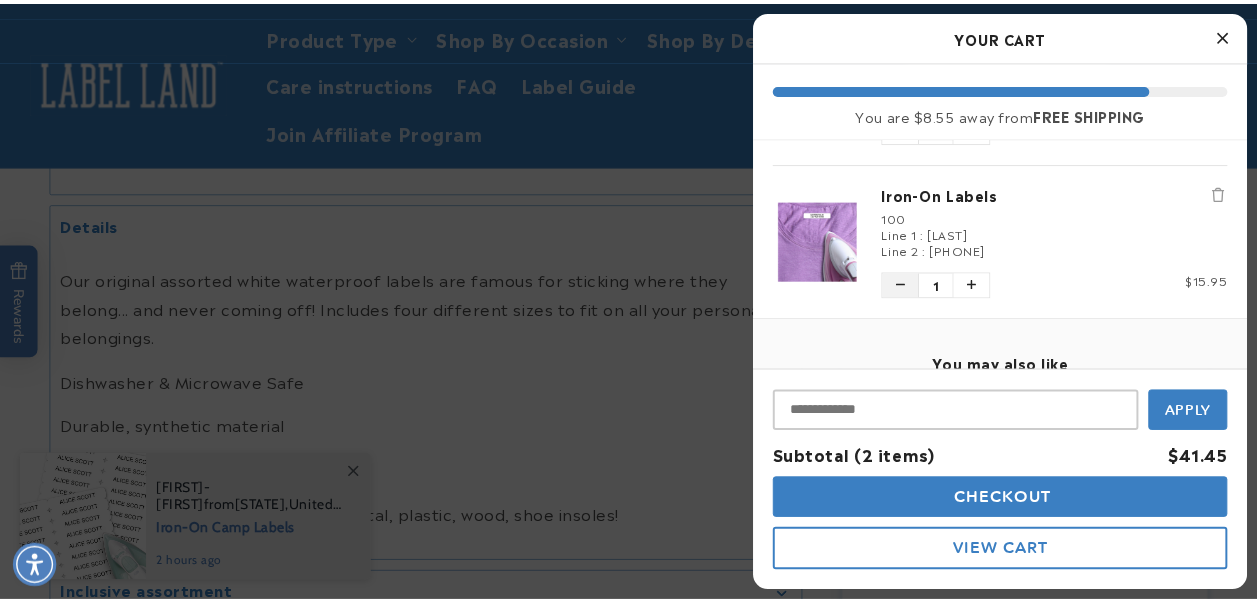 scroll, scrollTop: 0, scrollLeft: 0, axis: both 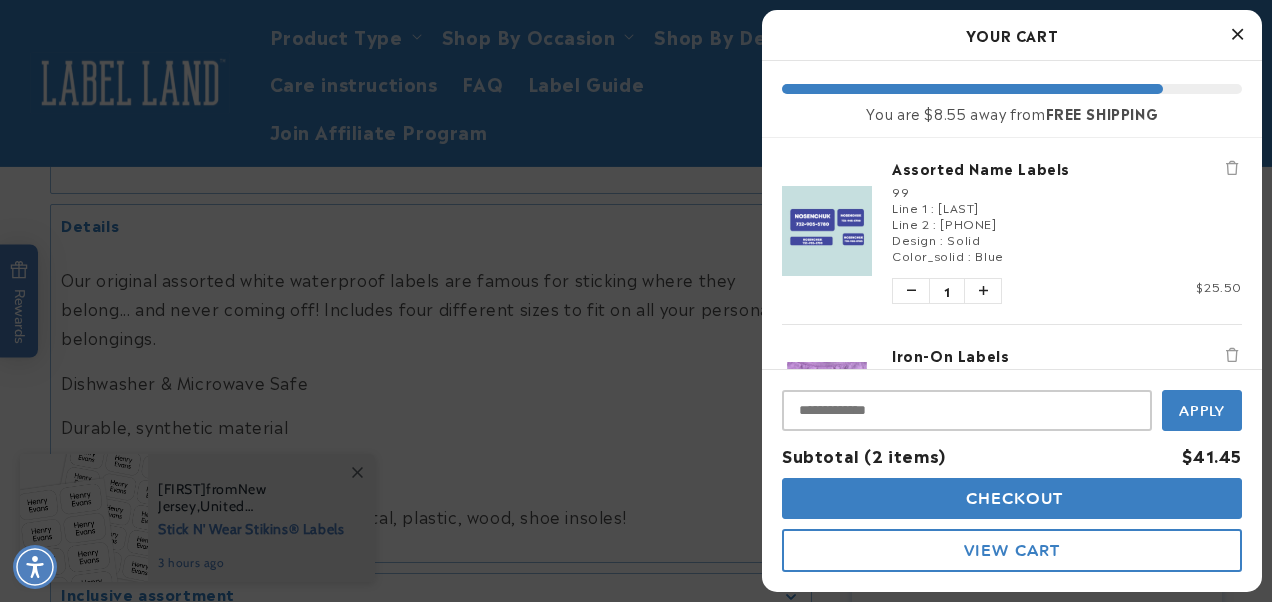 click at bounding box center (636, 301) 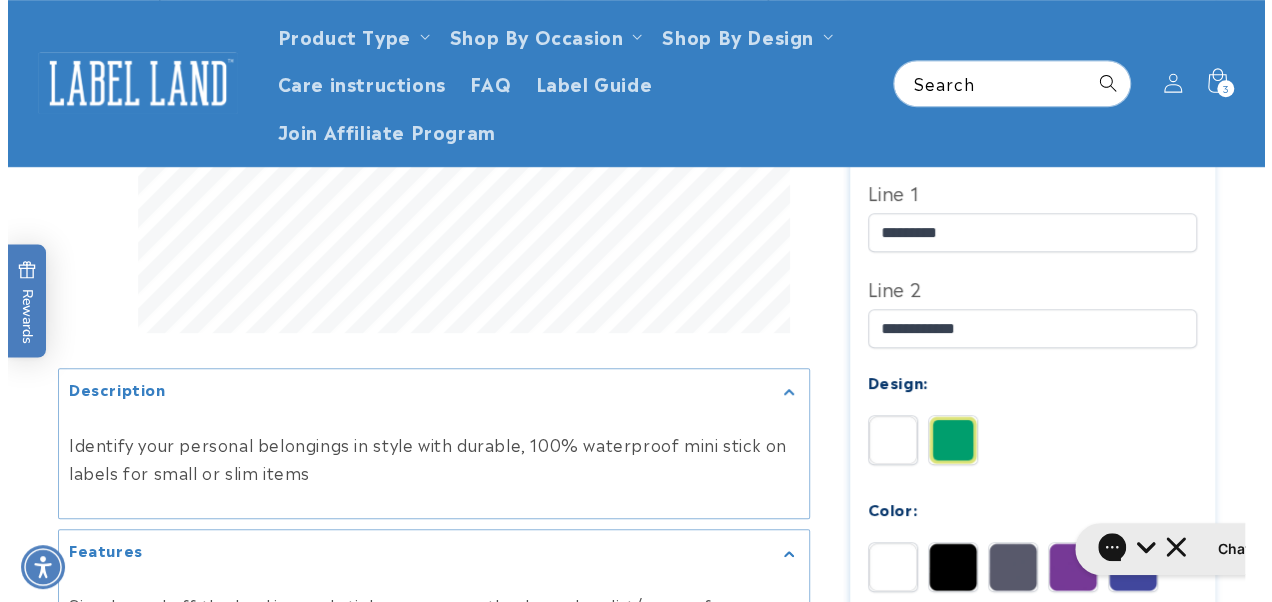 scroll, scrollTop: 524, scrollLeft: 0, axis: vertical 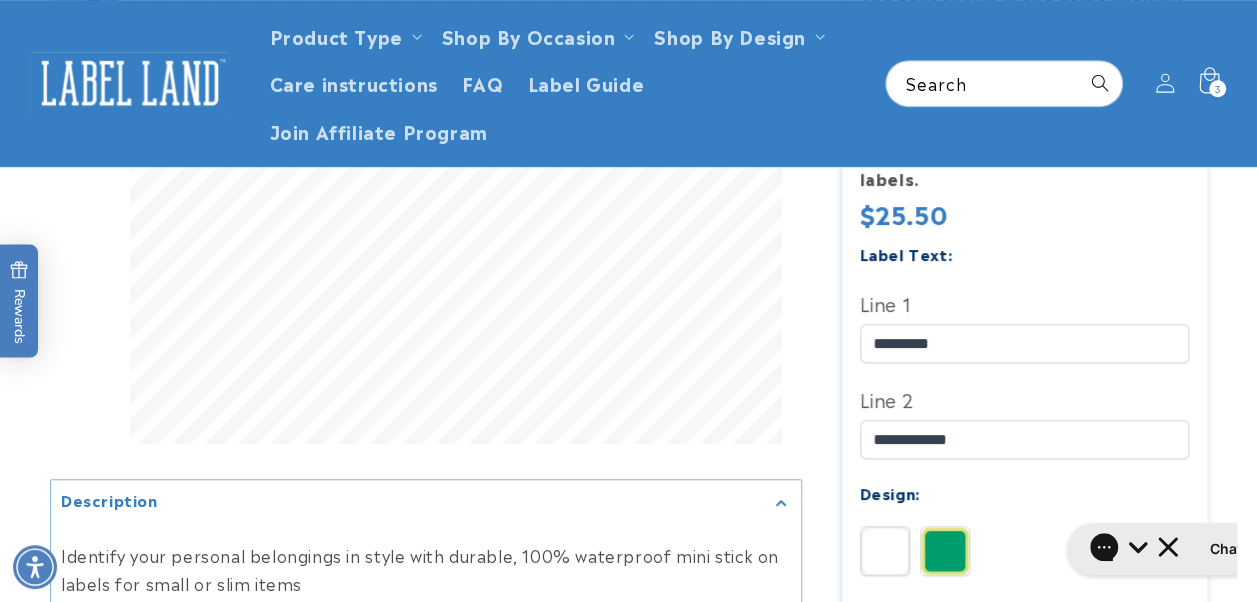 click on "3 3 items" at bounding box center (1217, 88) 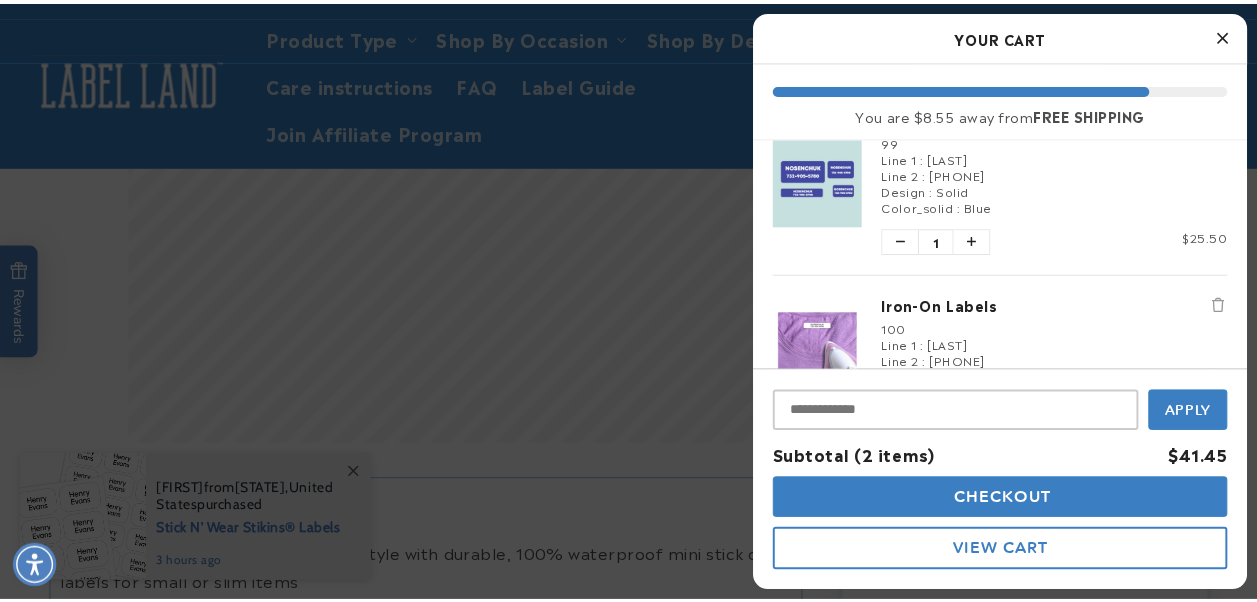 scroll, scrollTop: 0, scrollLeft: 0, axis: both 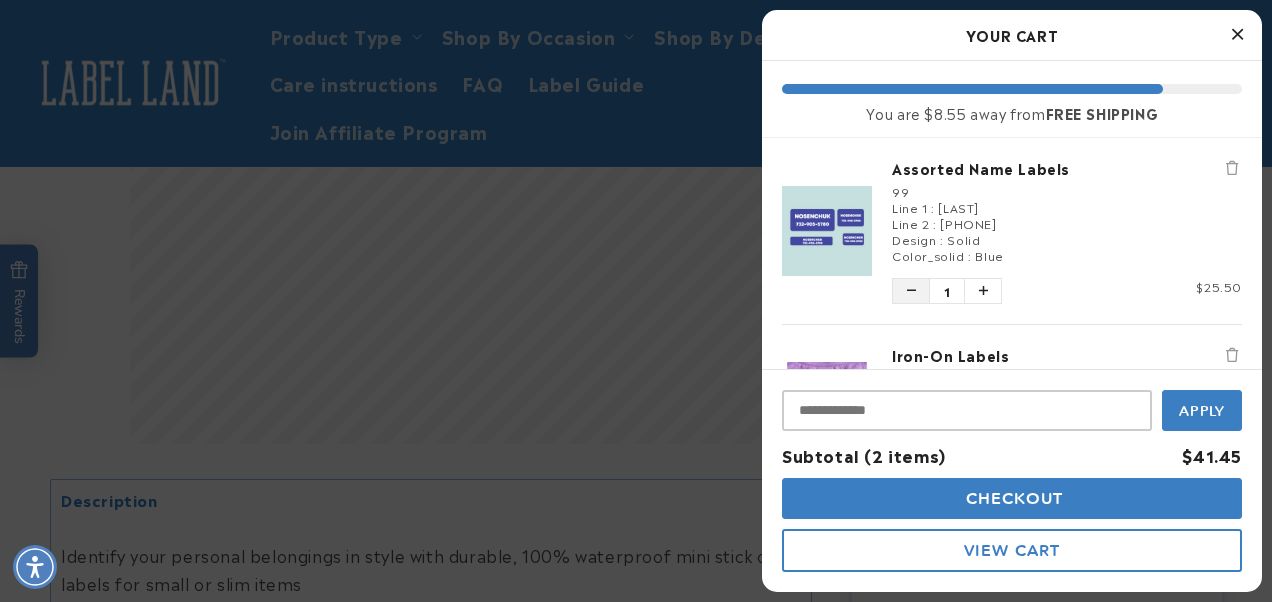 click at bounding box center [911, 291] 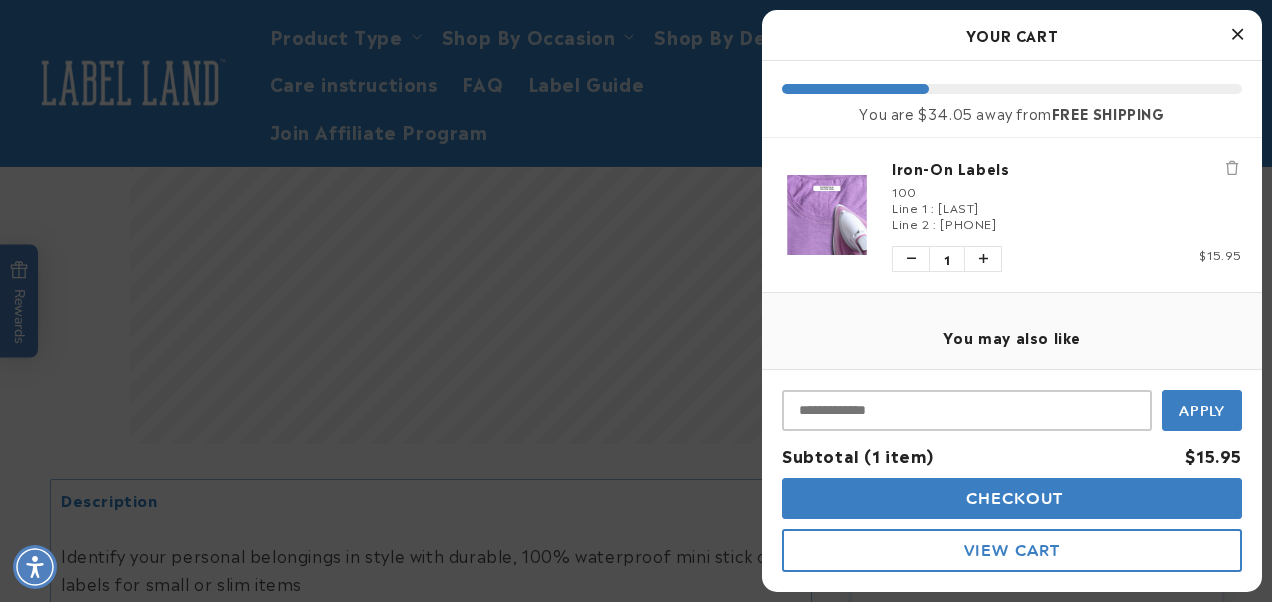 click at bounding box center (636, 301) 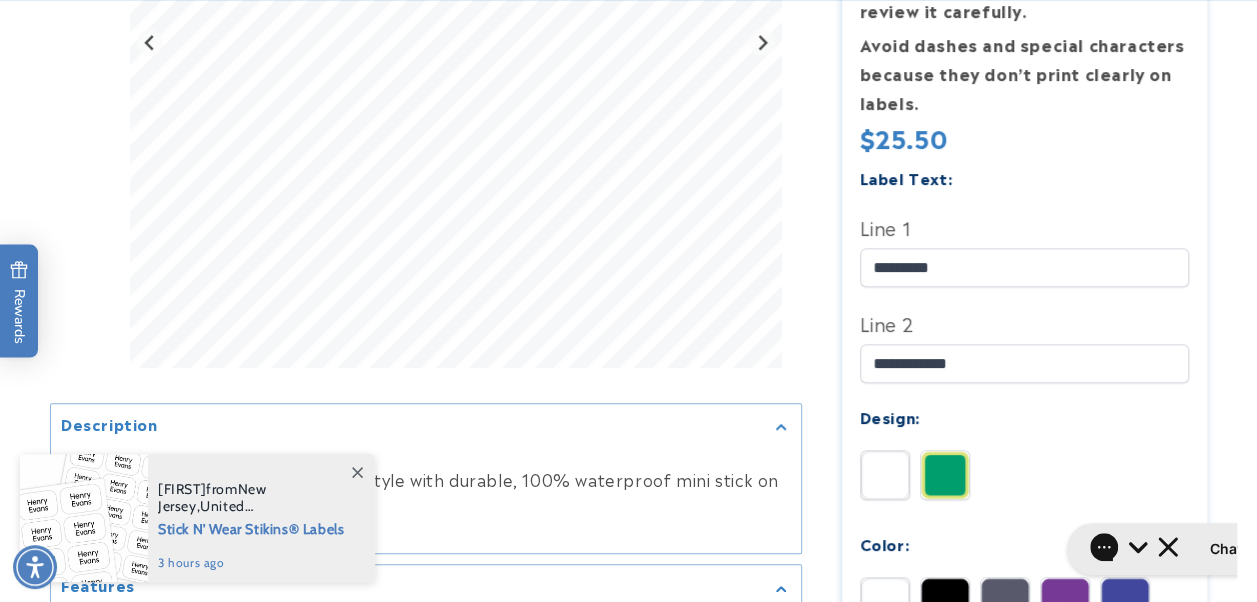 scroll, scrollTop: 900, scrollLeft: 0, axis: vertical 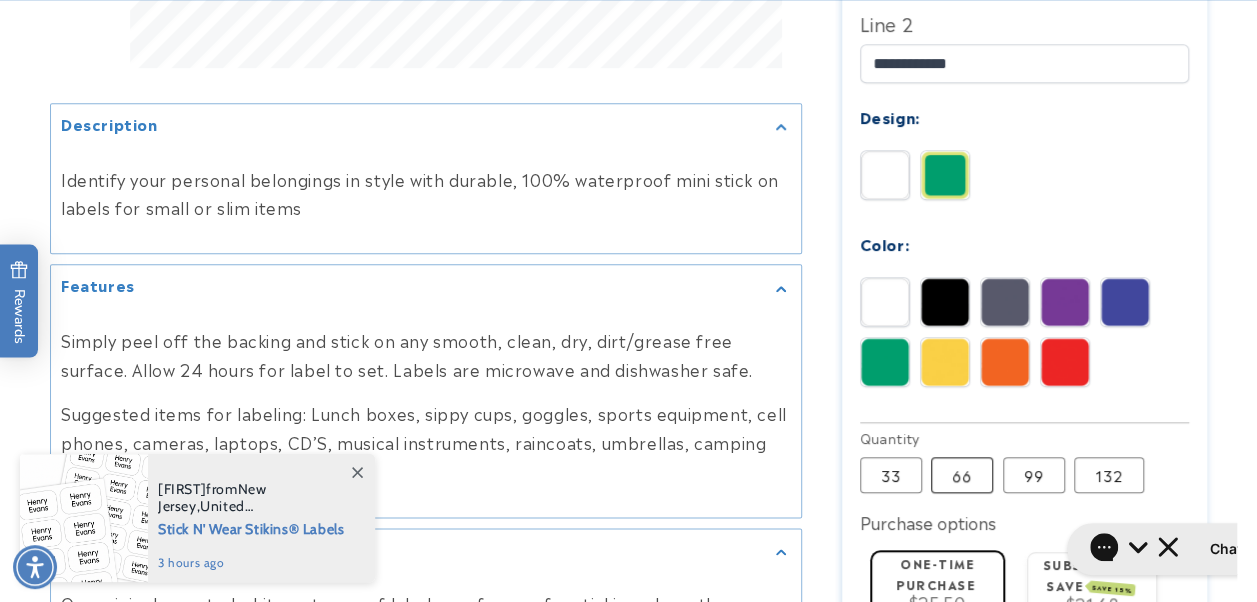 click on "66 Variant sold out or unavailable" at bounding box center (962, 475) 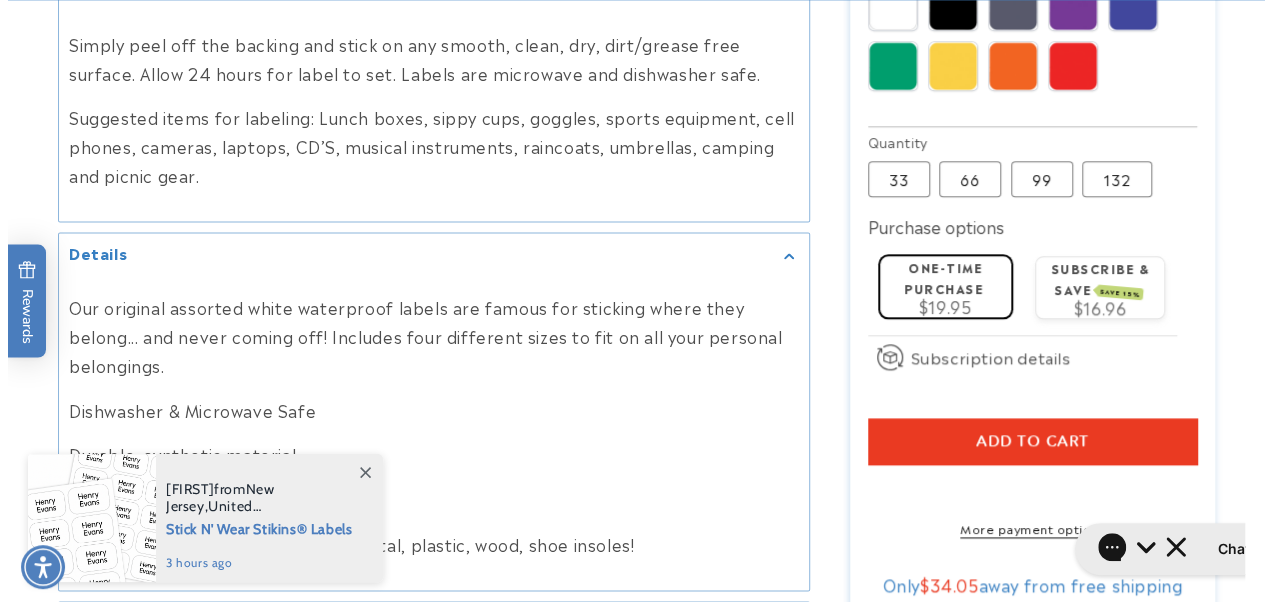 scroll, scrollTop: 1200, scrollLeft: 0, axis: vertical 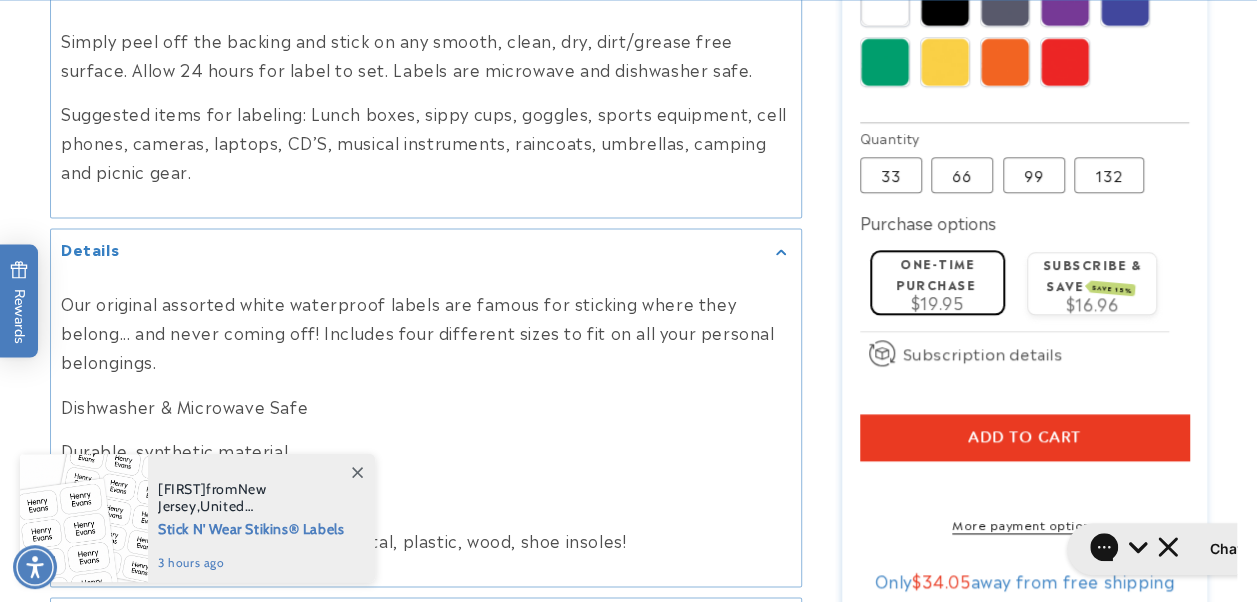 click on "Add to cart" at bounding box center (1024, 437) 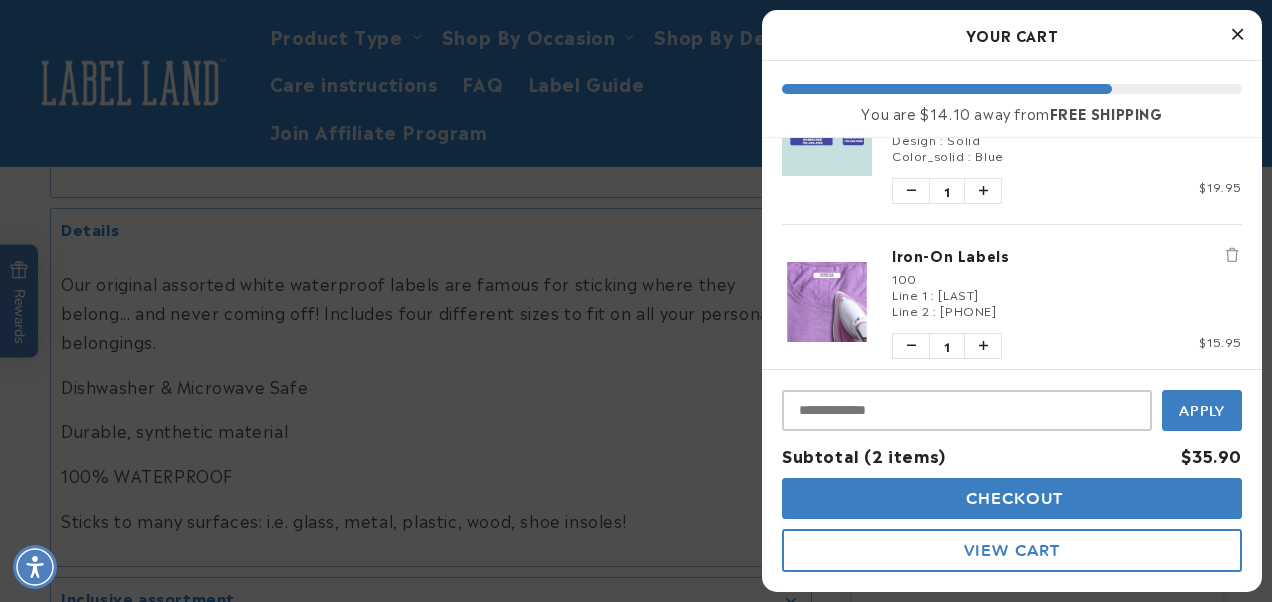 scroll, scrollTop: 200, scrollLeft: 0, axis: vertical 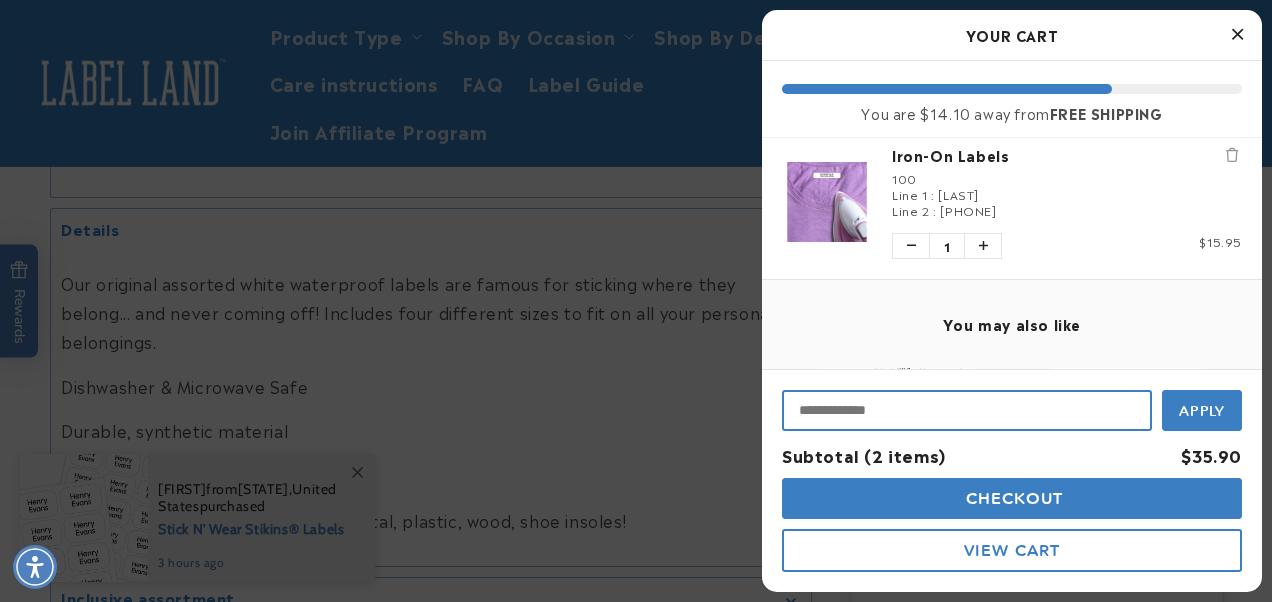 click at bounding box center [967, 410] 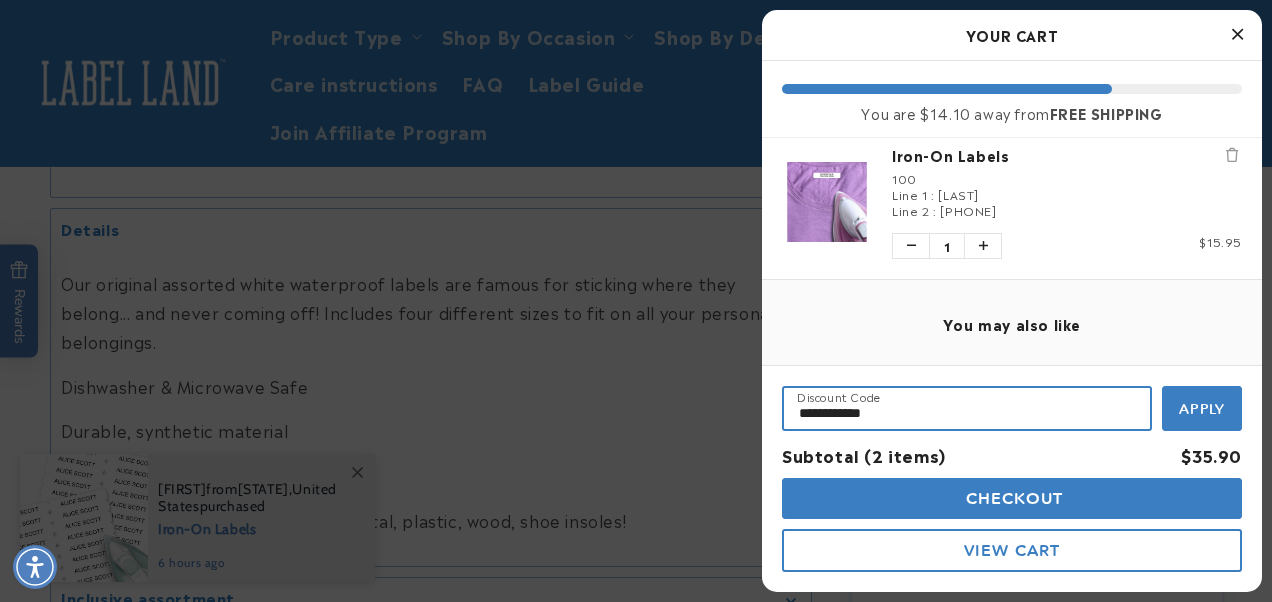 type on "**********" 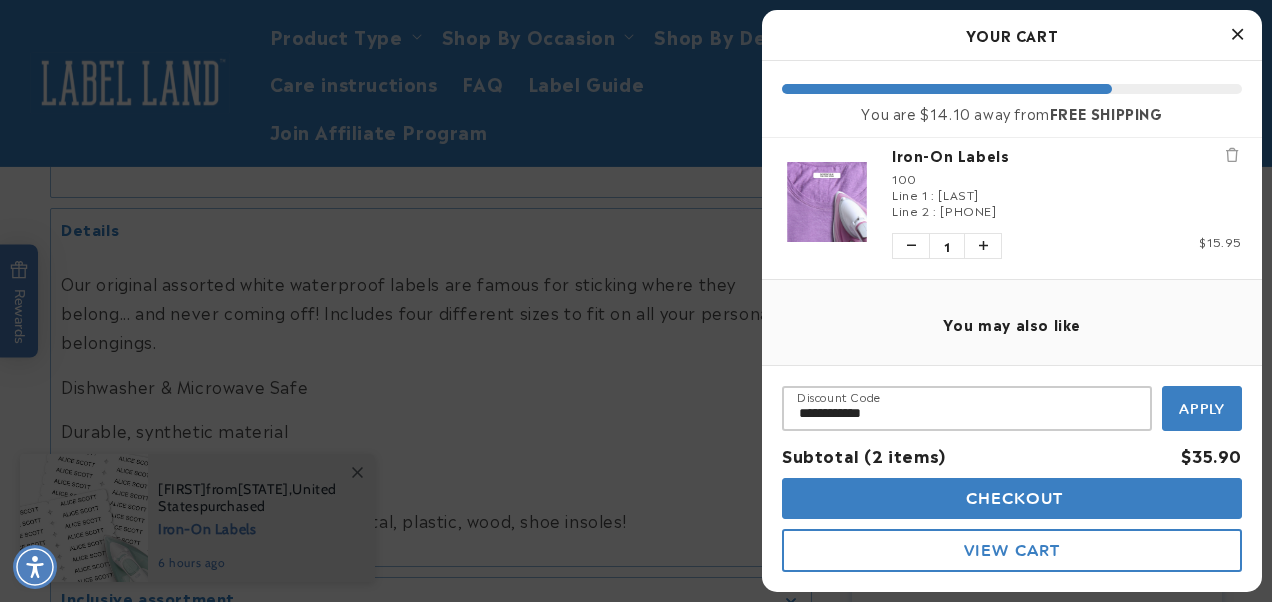 click on "Checkout" at bounding box center [1012, 498] 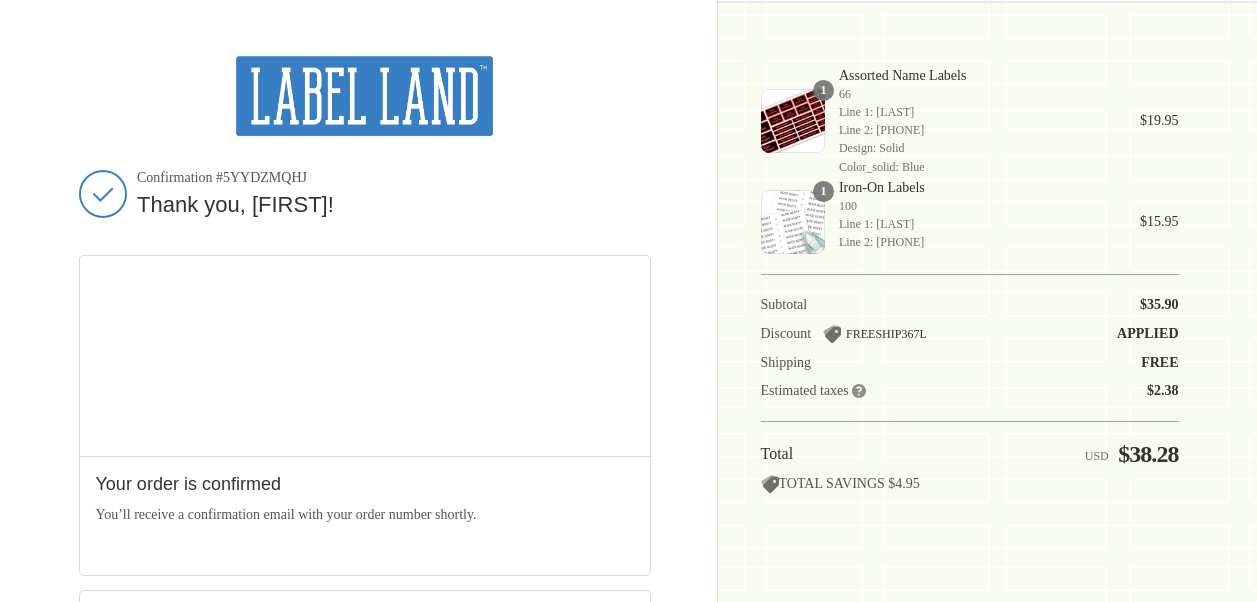 scroll, scrollTop: 0, scrollLeft: 0, axis: both 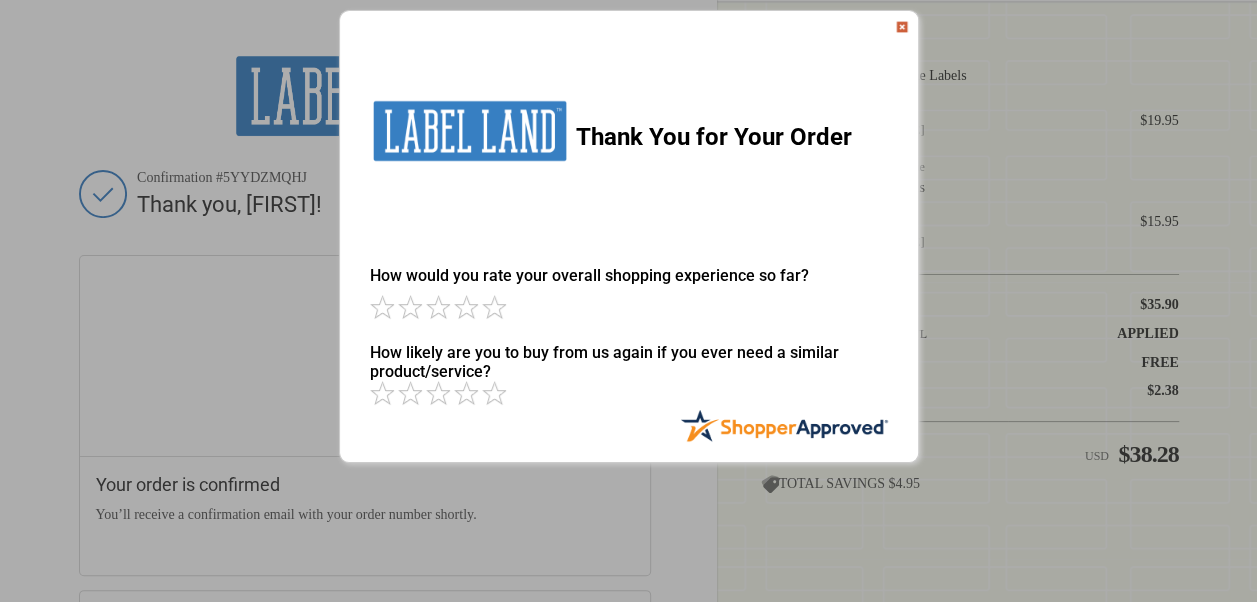 click at bounding box center (902, 27) 